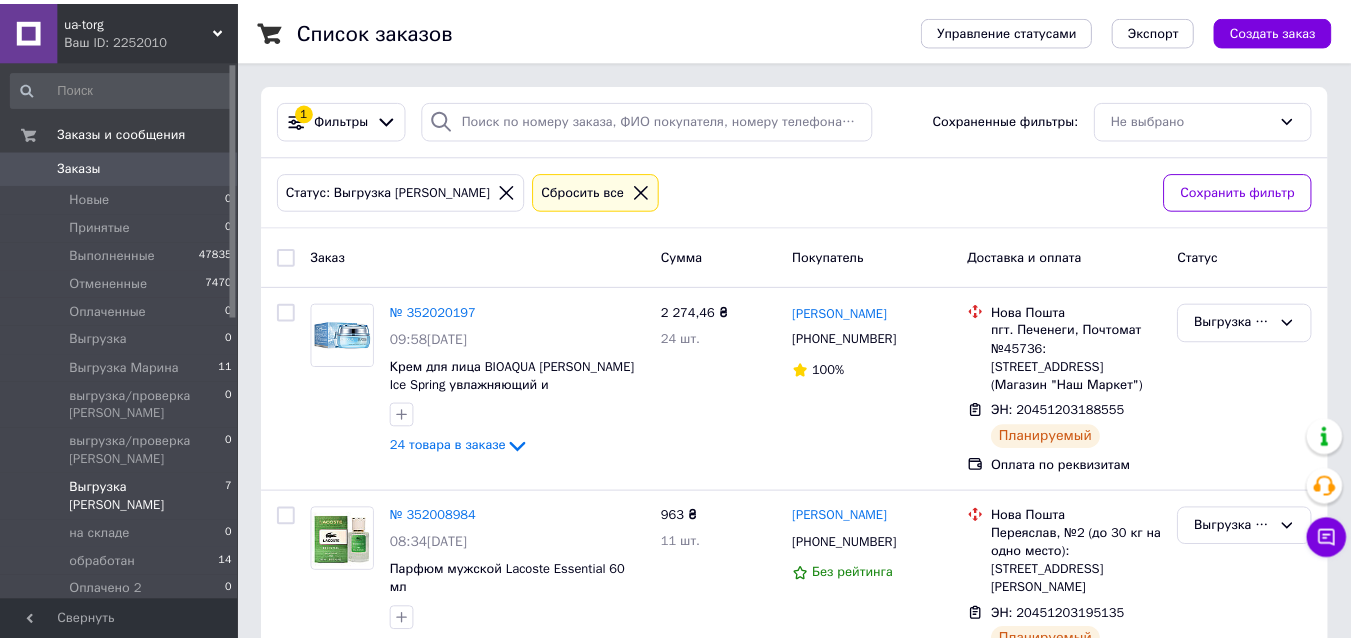 scroll, scrollTop: 0, scrollLeft: 0, axis: both 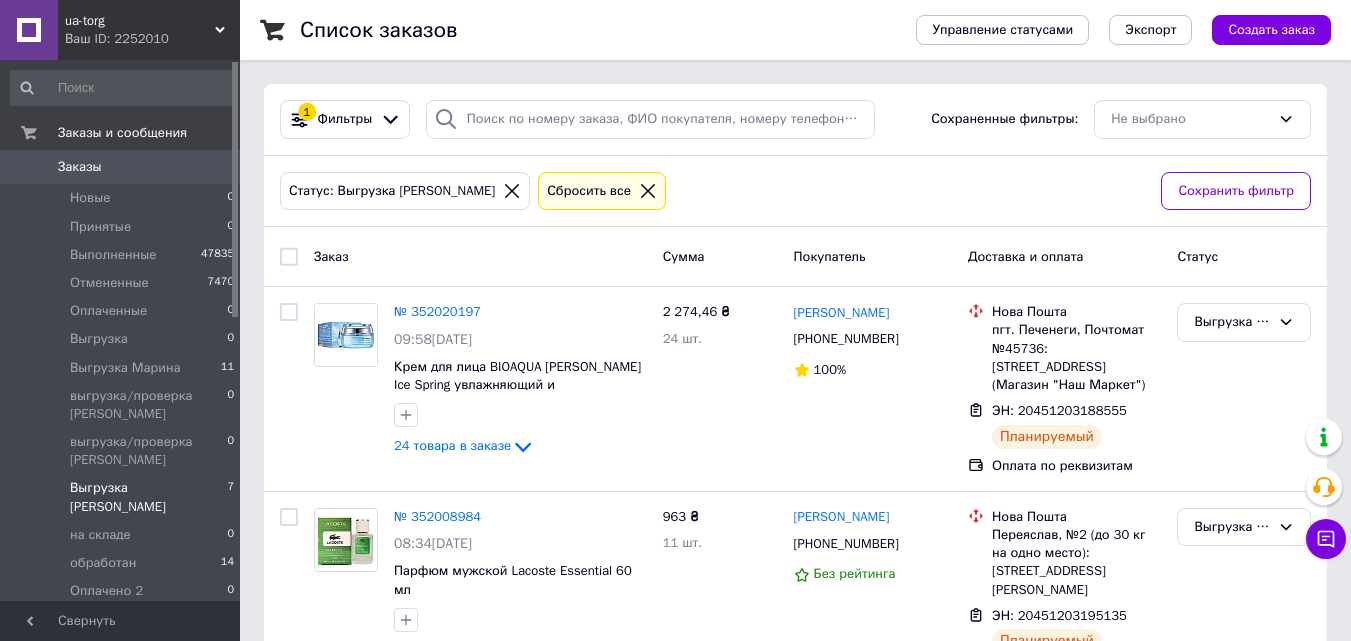 click at bounding box center [289, 257] 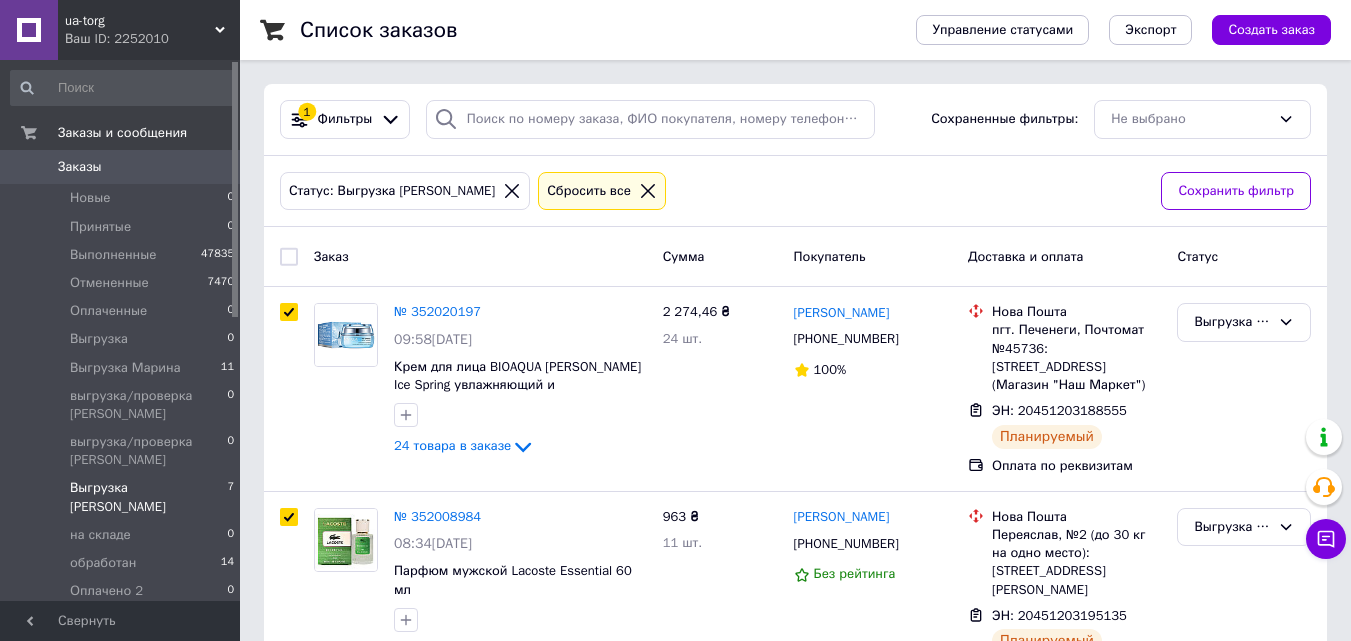 checkbox on "true" 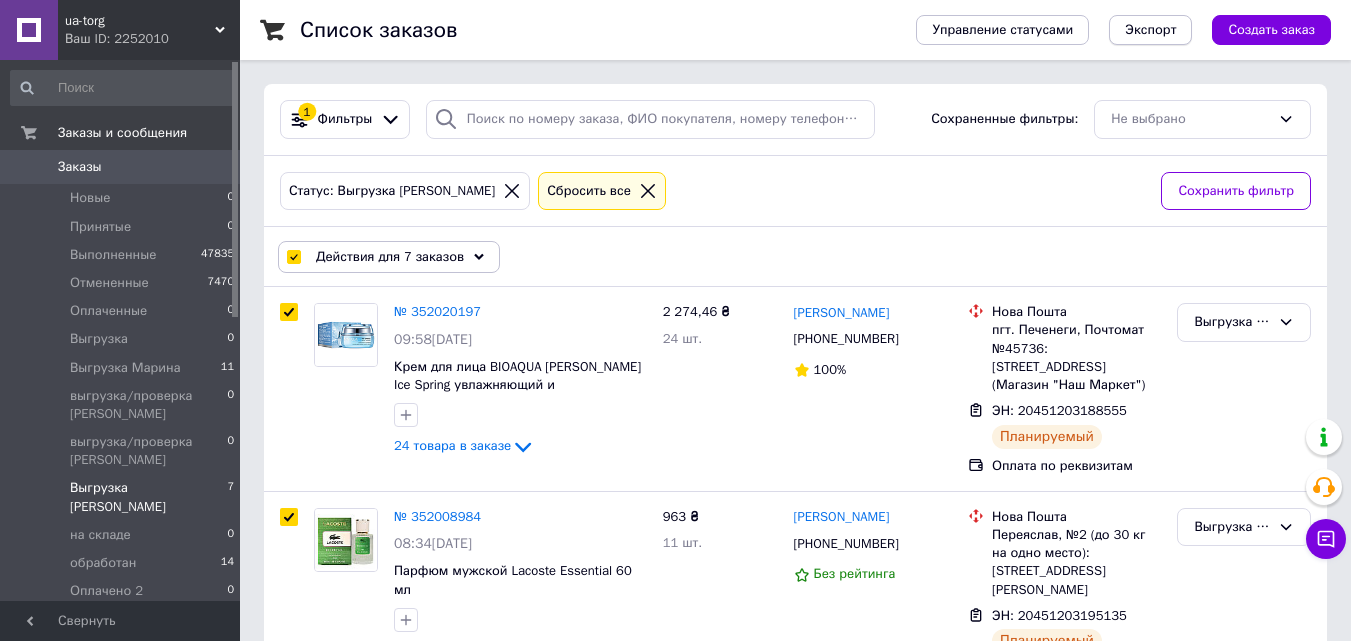 click on "Экспорт" at bounding box center (1150, 30) 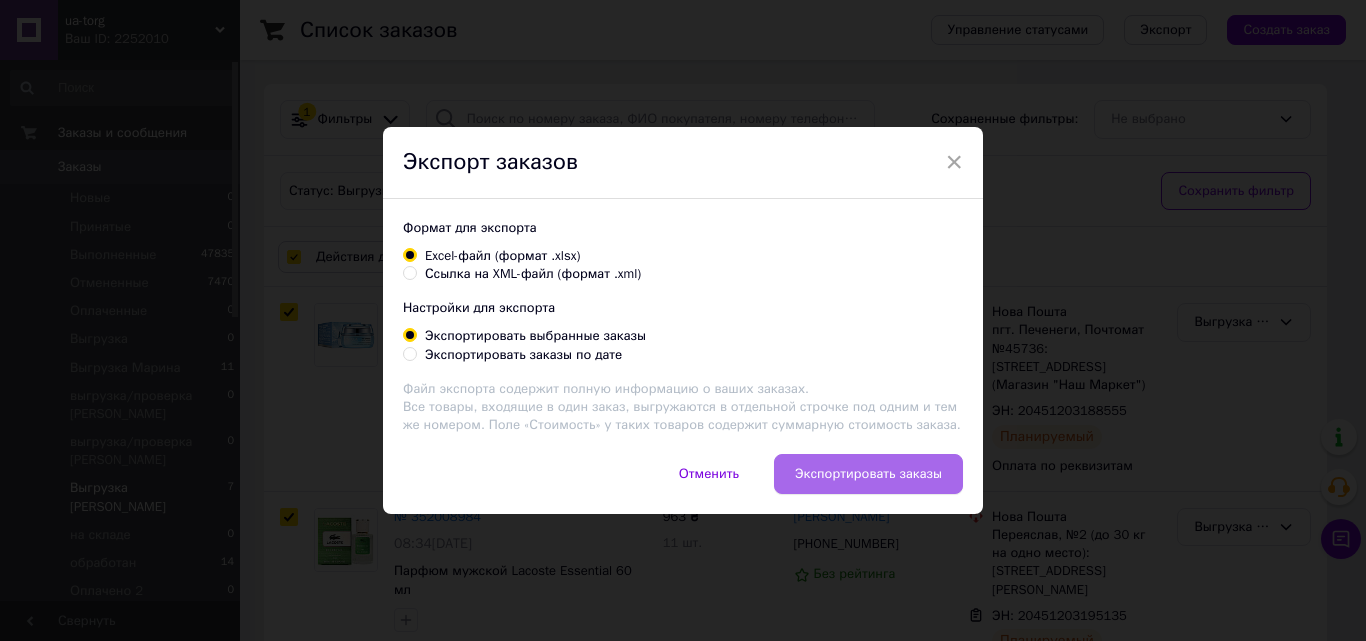 click on "Экспортировать заказы" at bounding box center [868, 474] 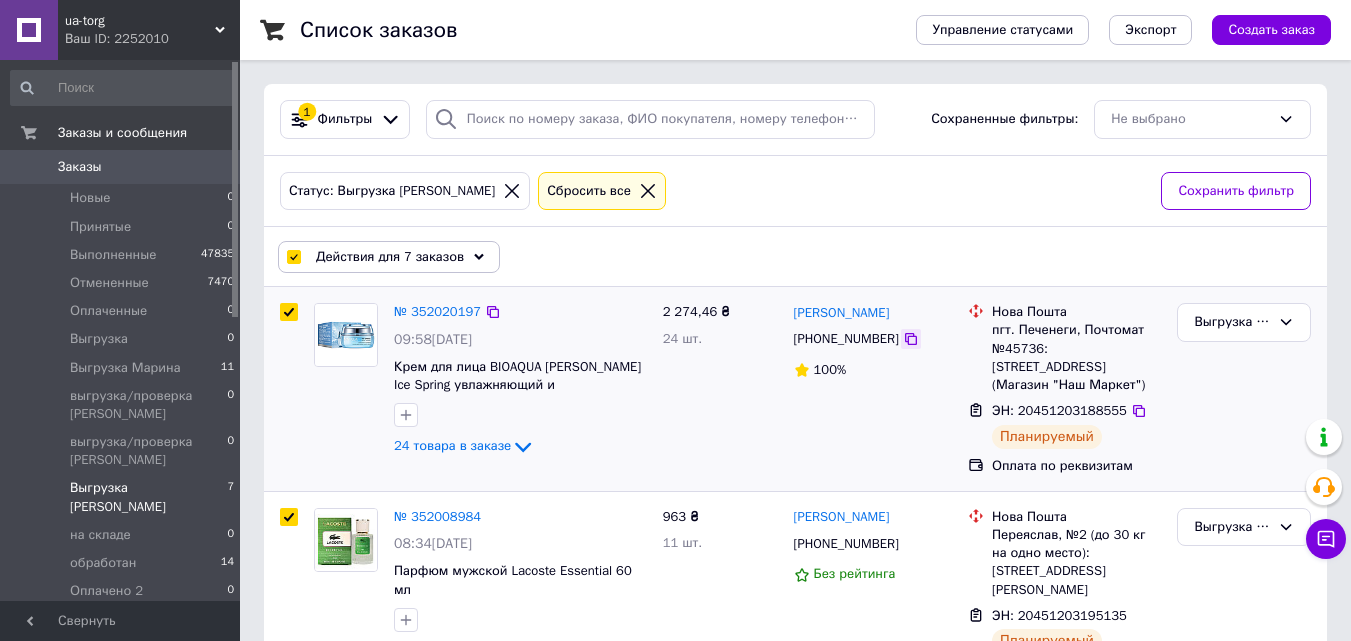 click 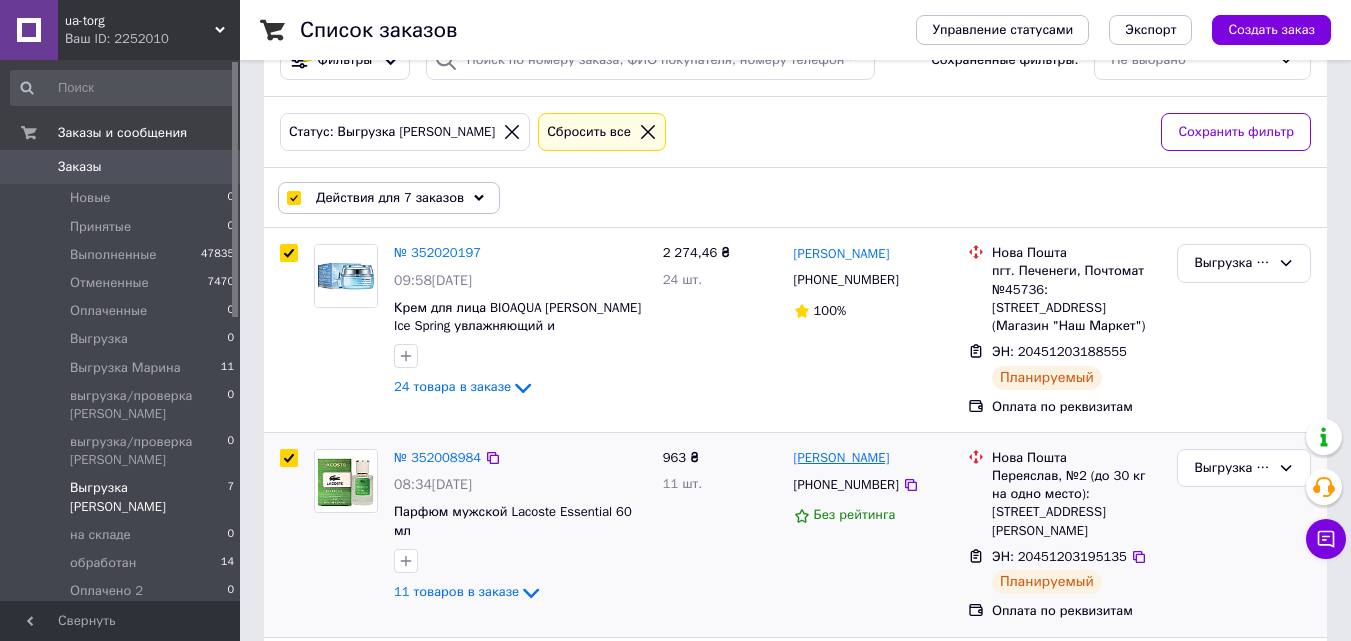 scroll, scrollTop: 200, scrollLeft: 0, axis: vertical 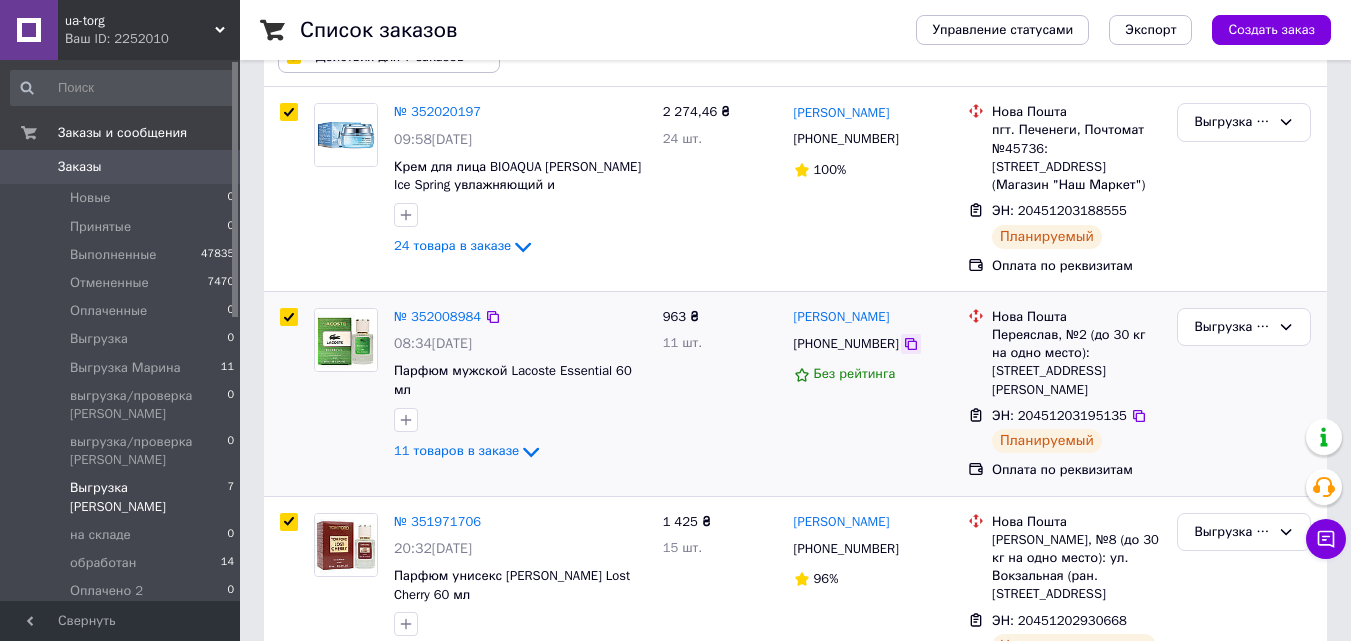 click 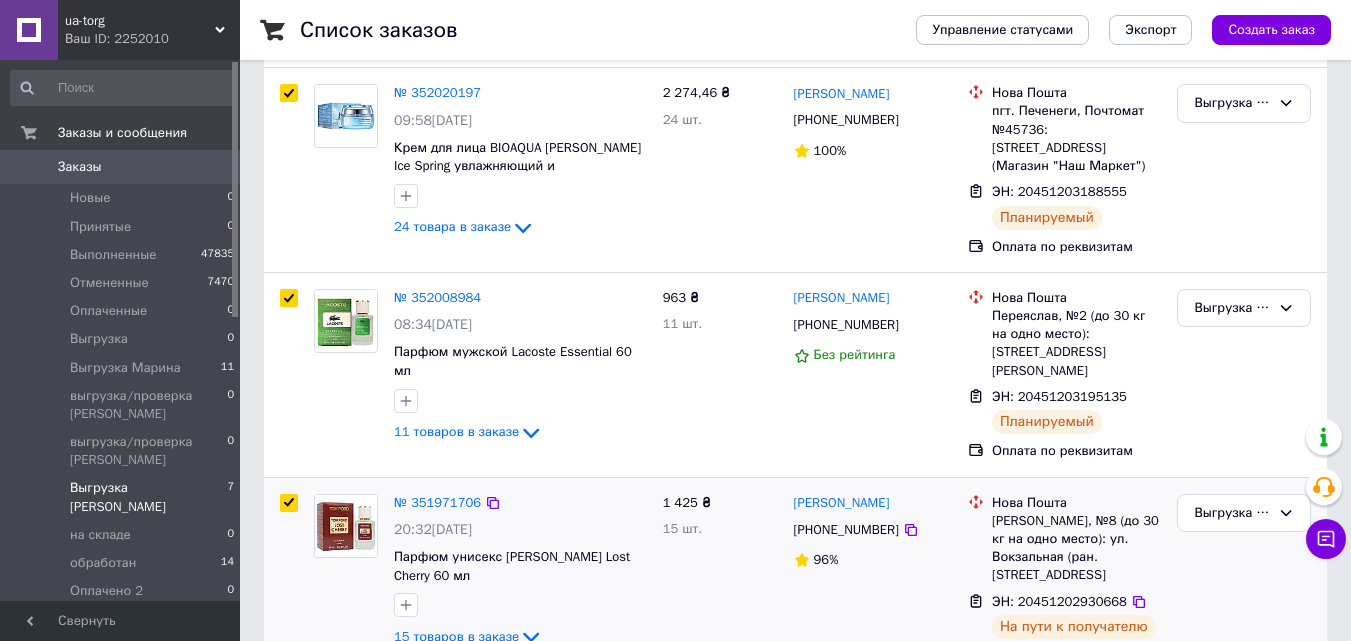 scroll, scrollTop: 467, scrollLeft: 0, axis: vertical 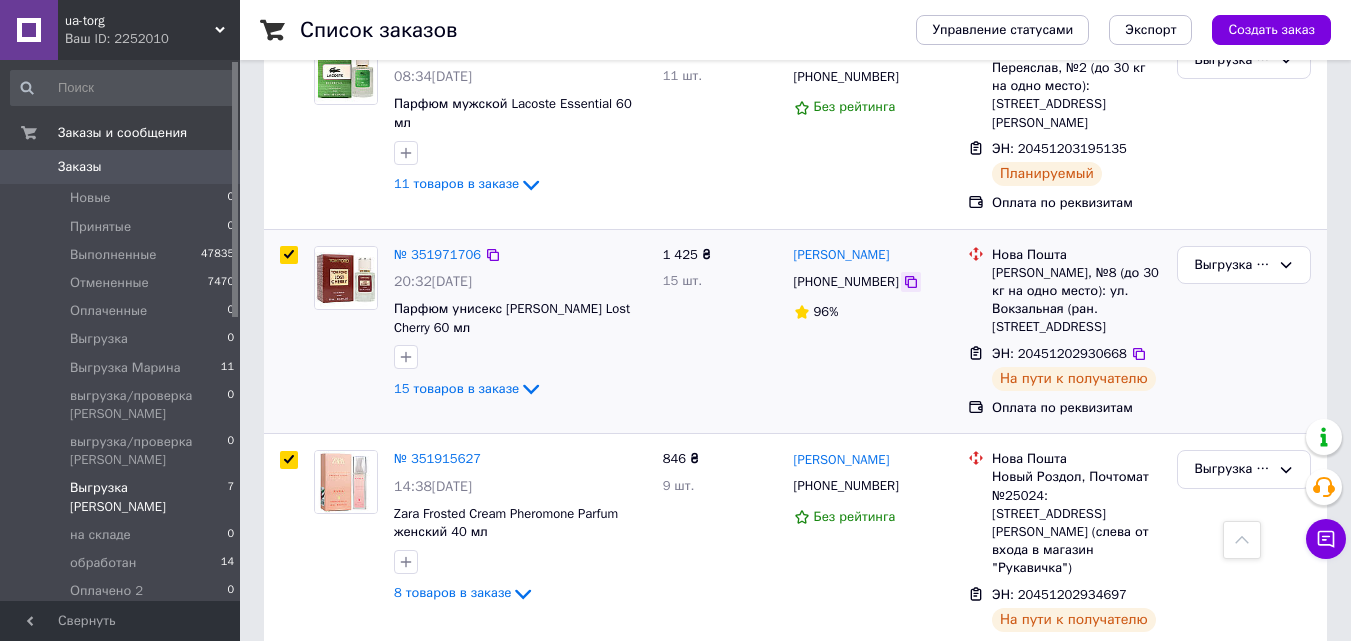 click 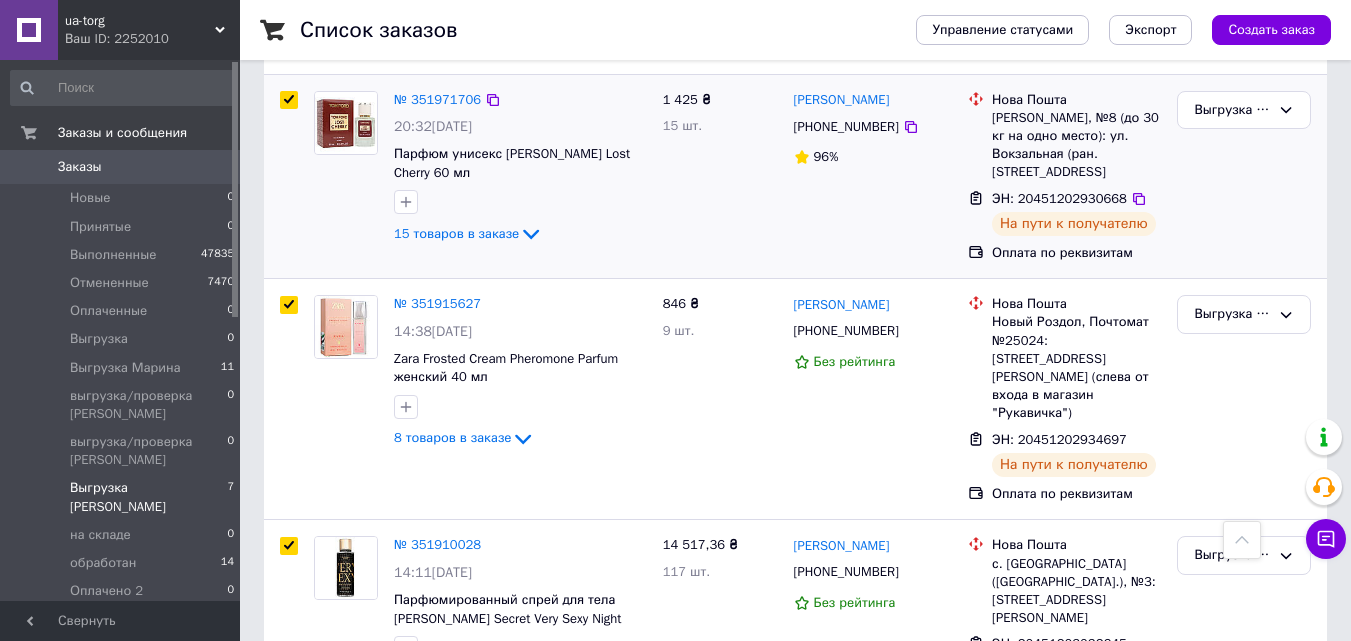 scroll, scrollTop: 800, scrollLeft: 0, axis: vertical 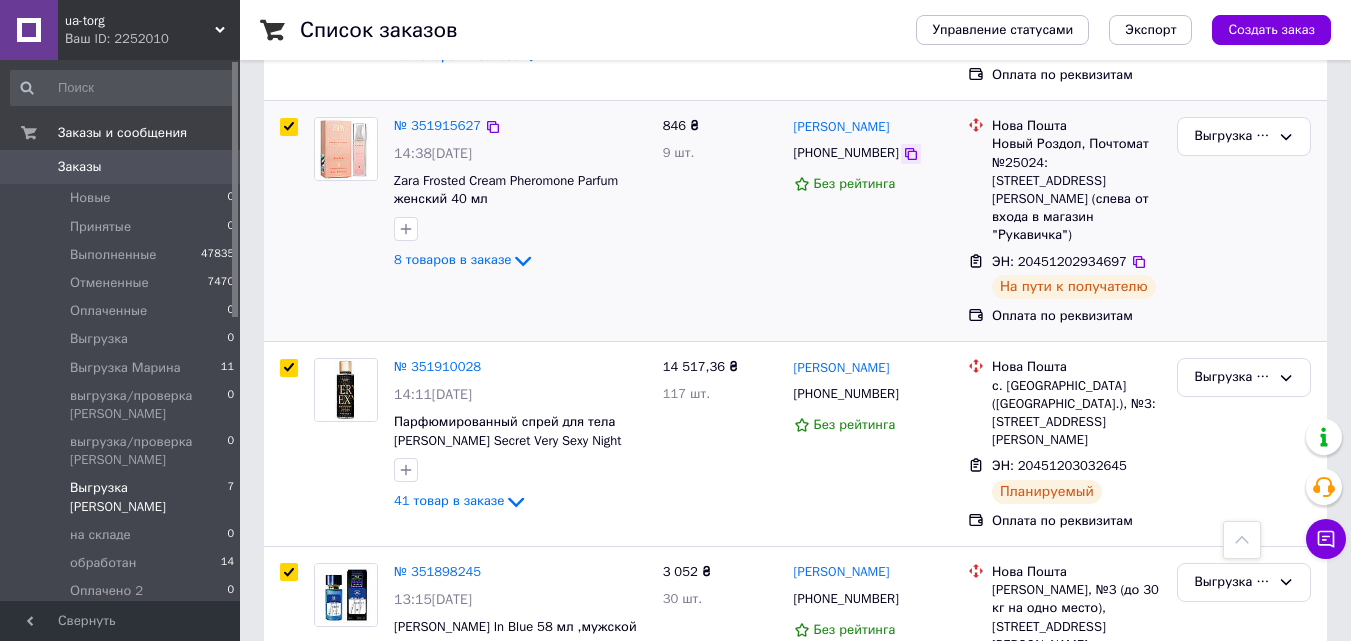 click 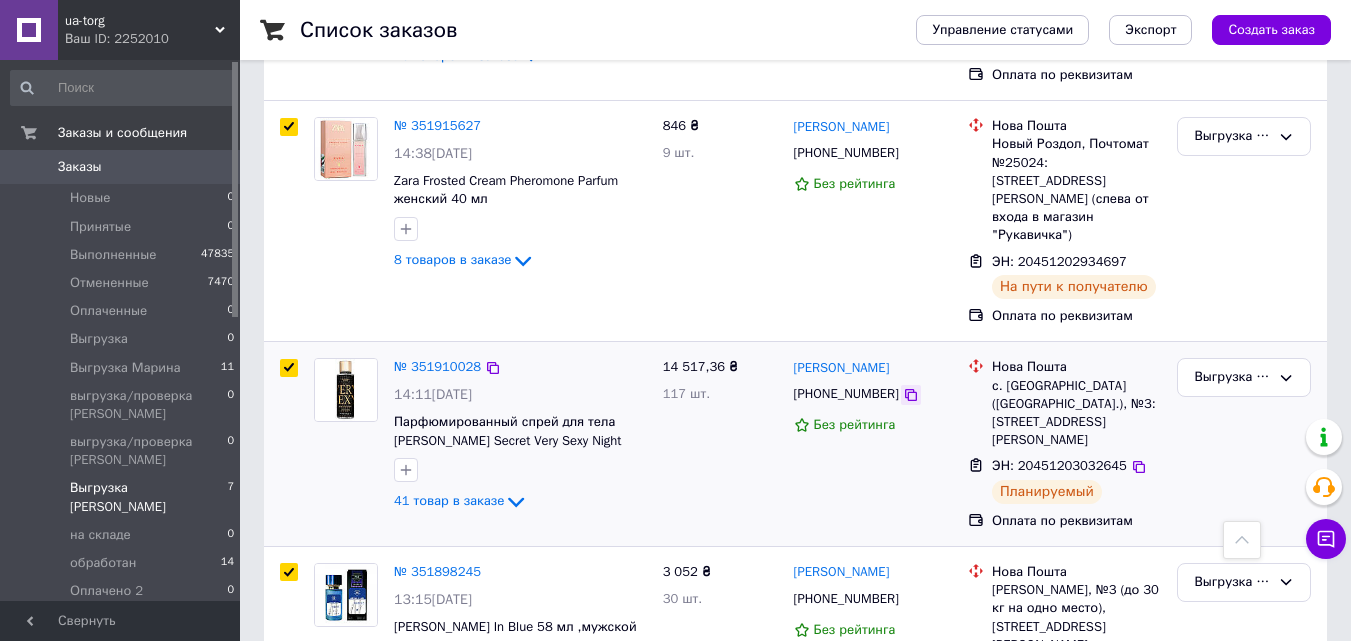 click 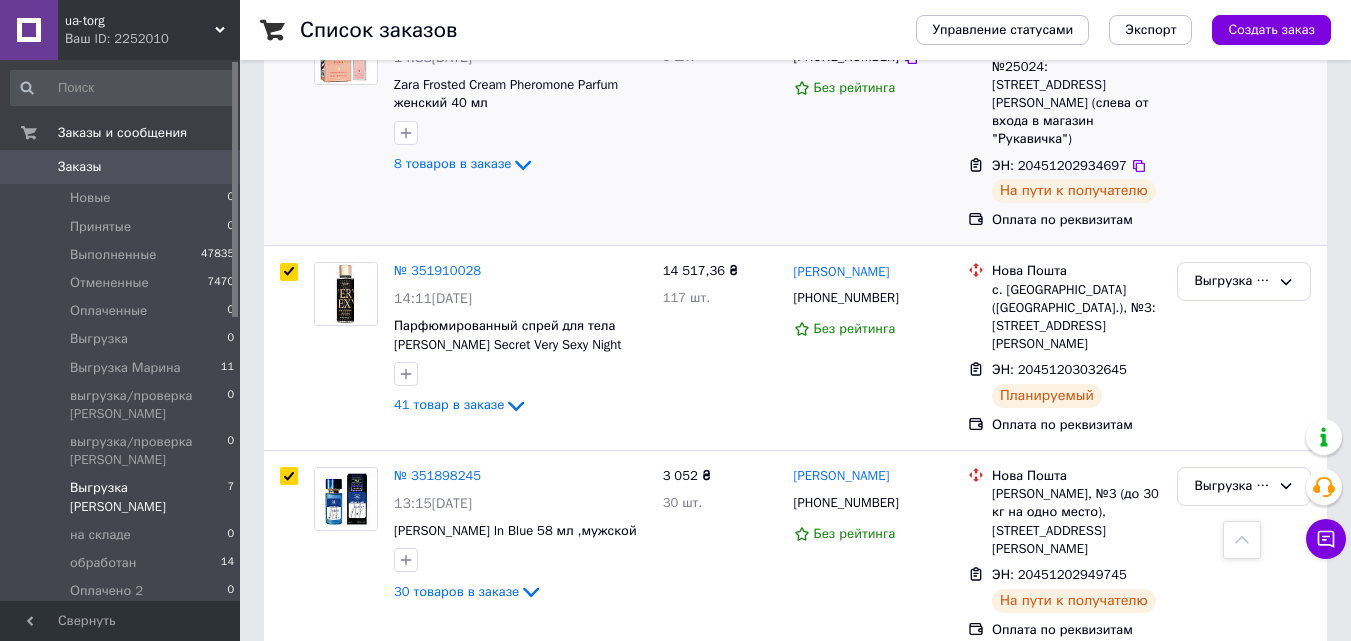 scroll, scrollTop: 1052, scrollLeft: 0, axis: vertical 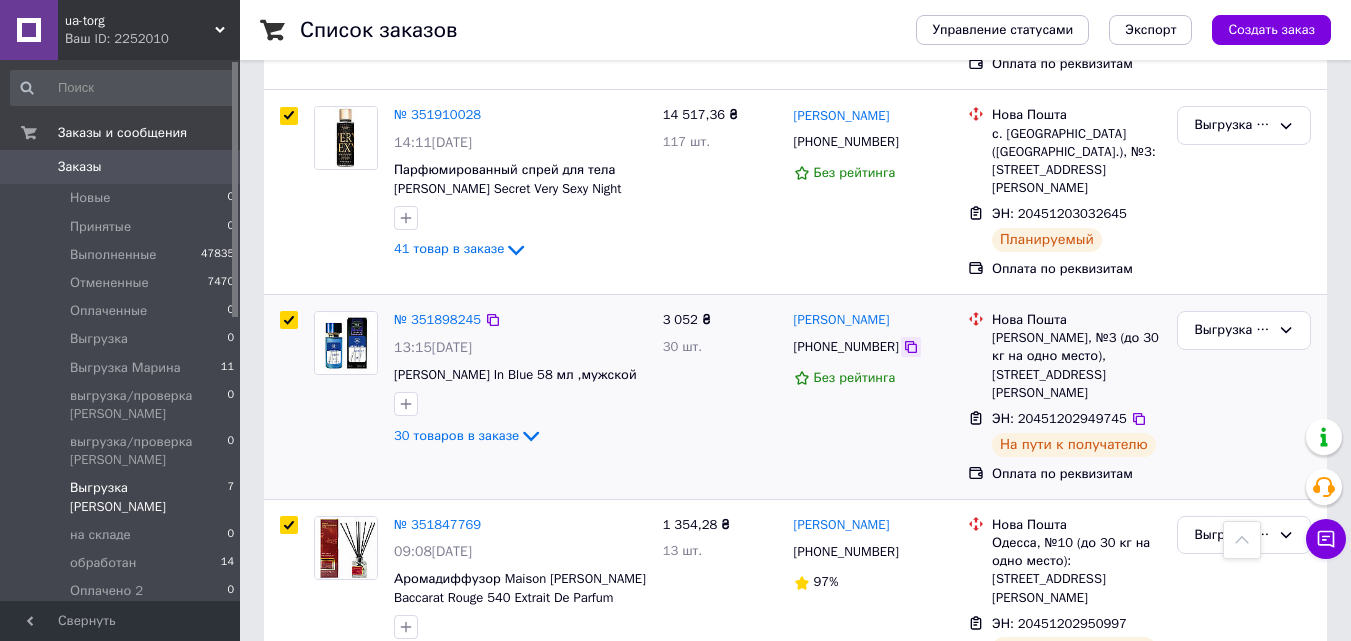 click 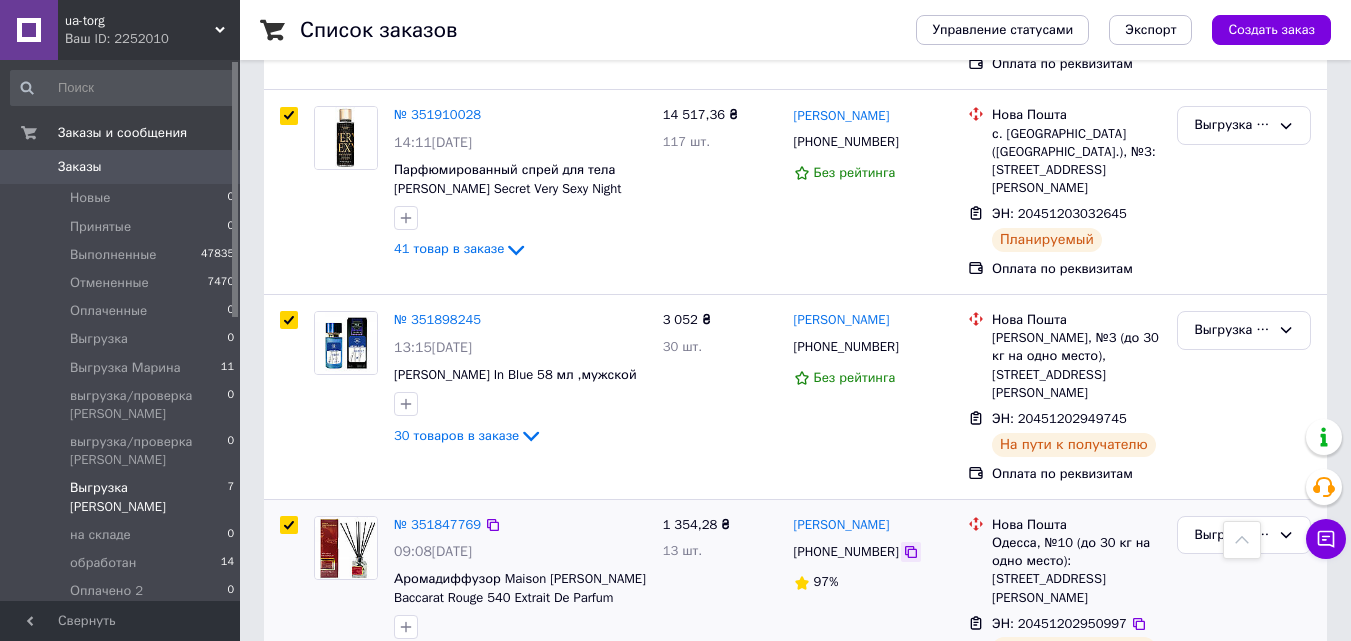 click 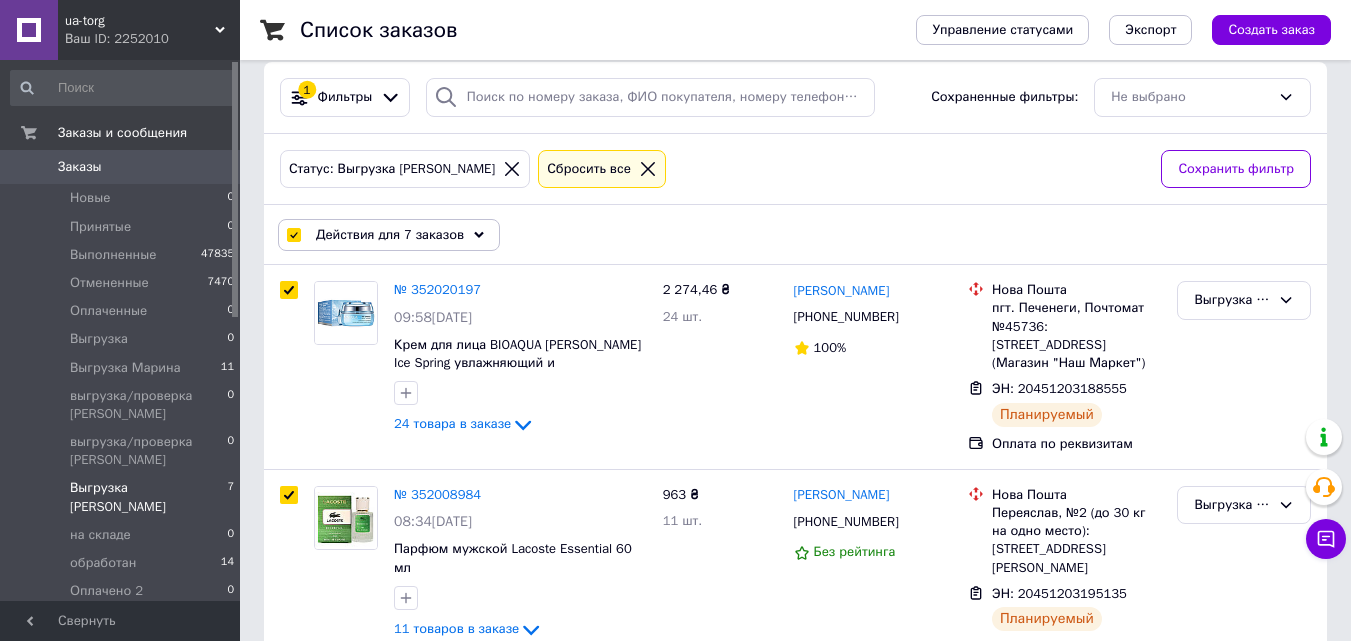 scroll, scrollTop: 0, scrollLeft: 0, axis: both 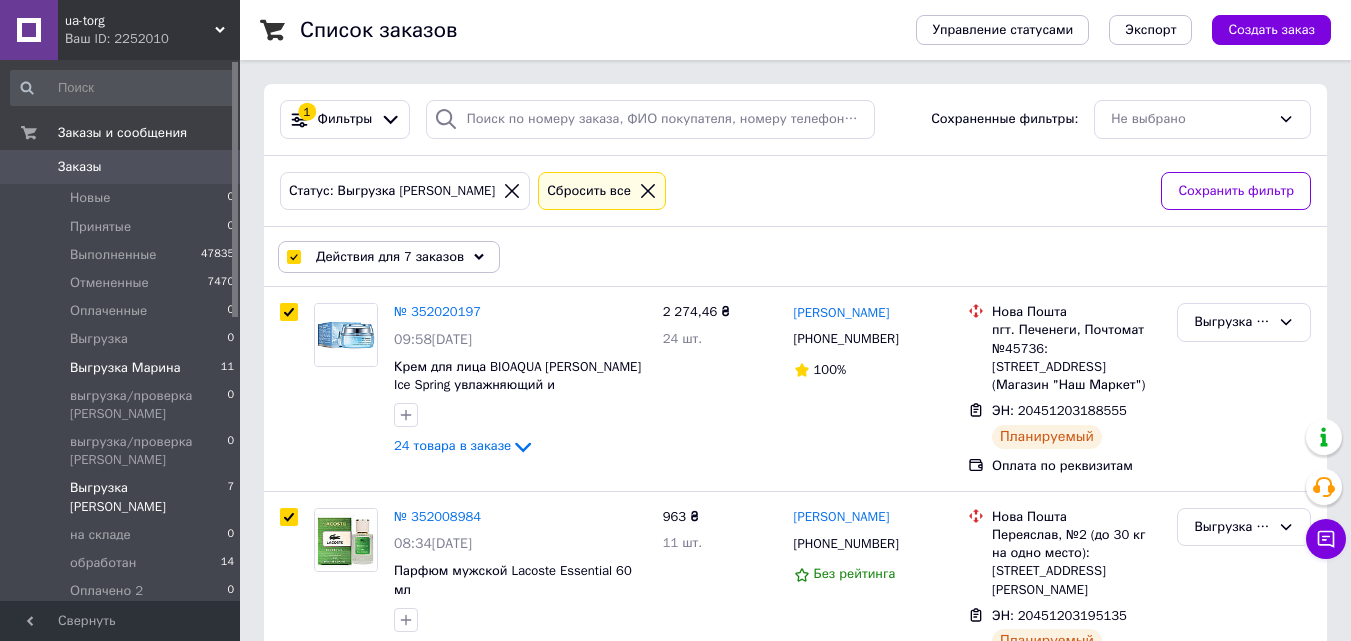 click on "Выгрузка Марина" at bounding box center (125, 368) 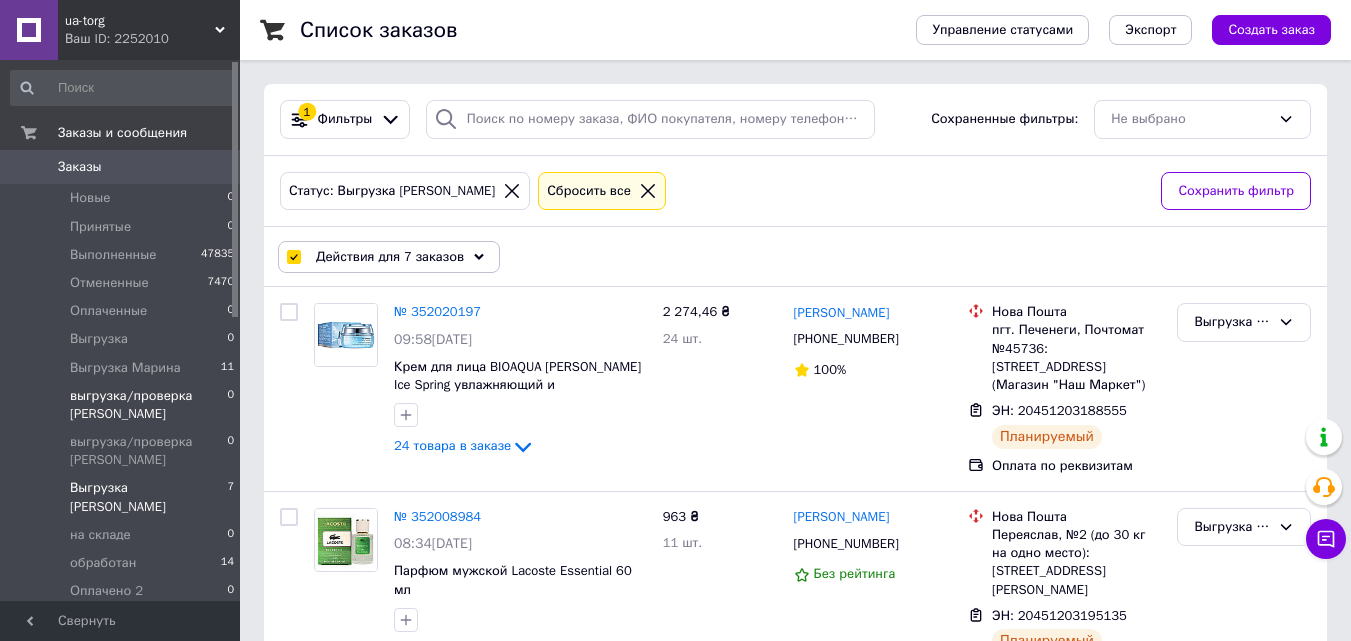 checkbox on "false" 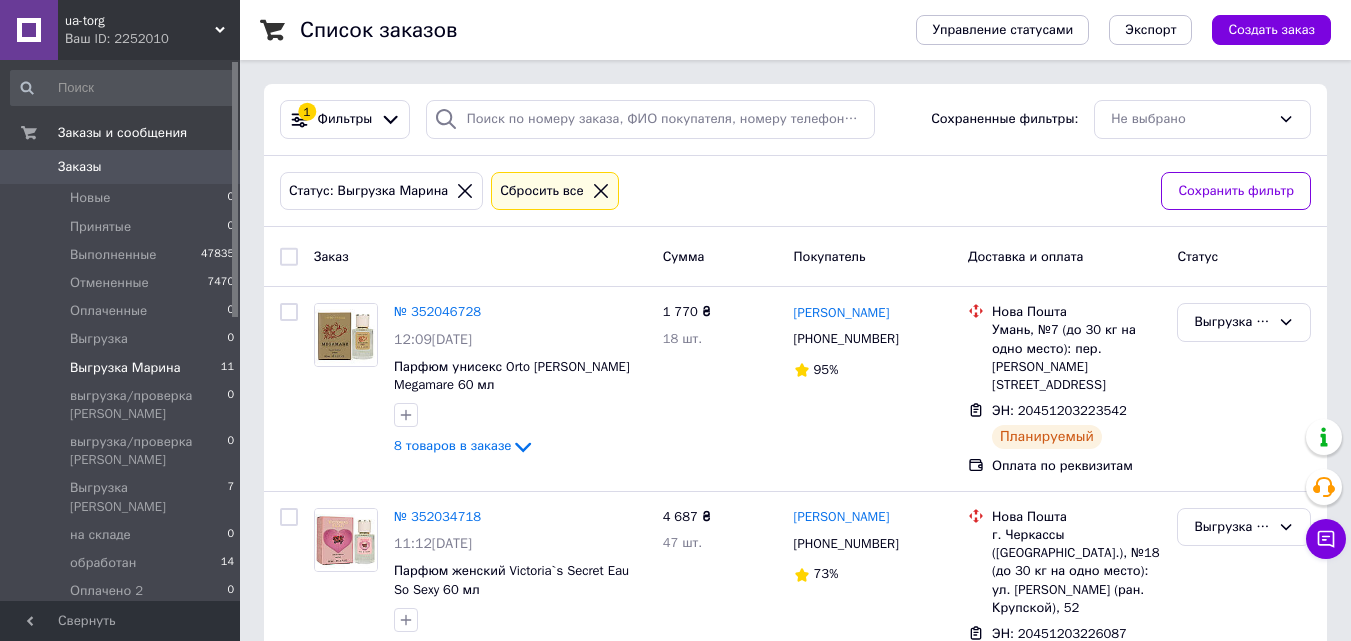click at bounding box center (289, 257) 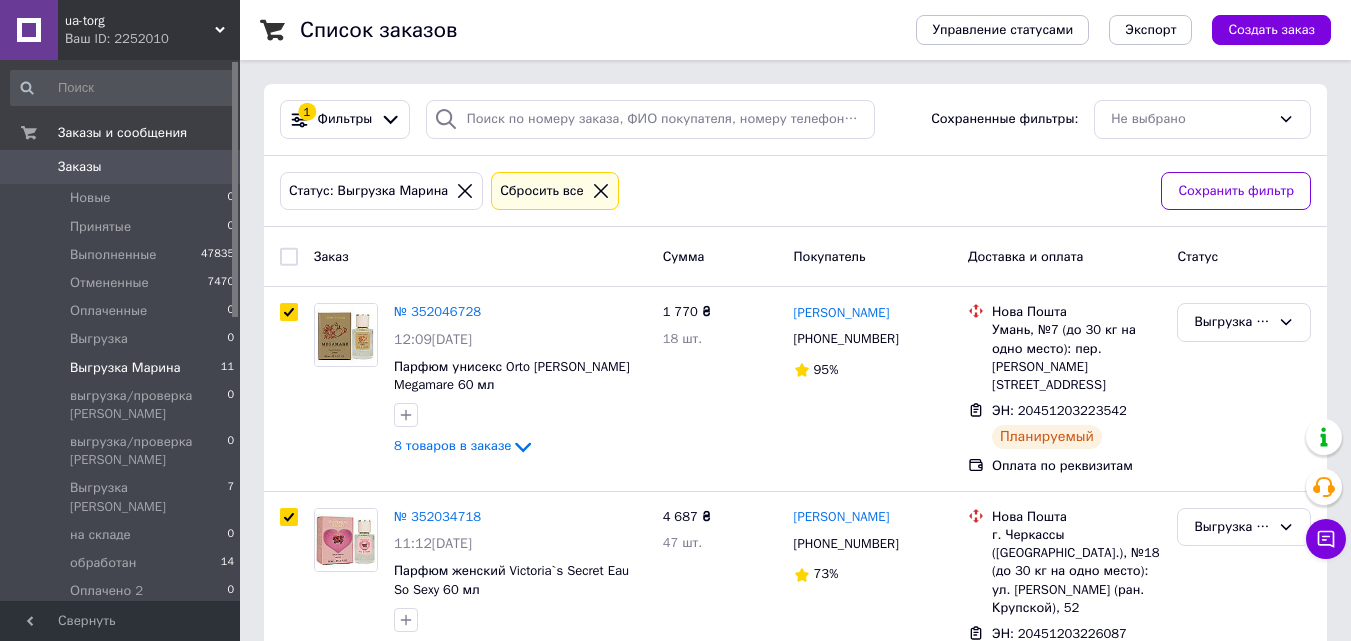 checkbox on "true" 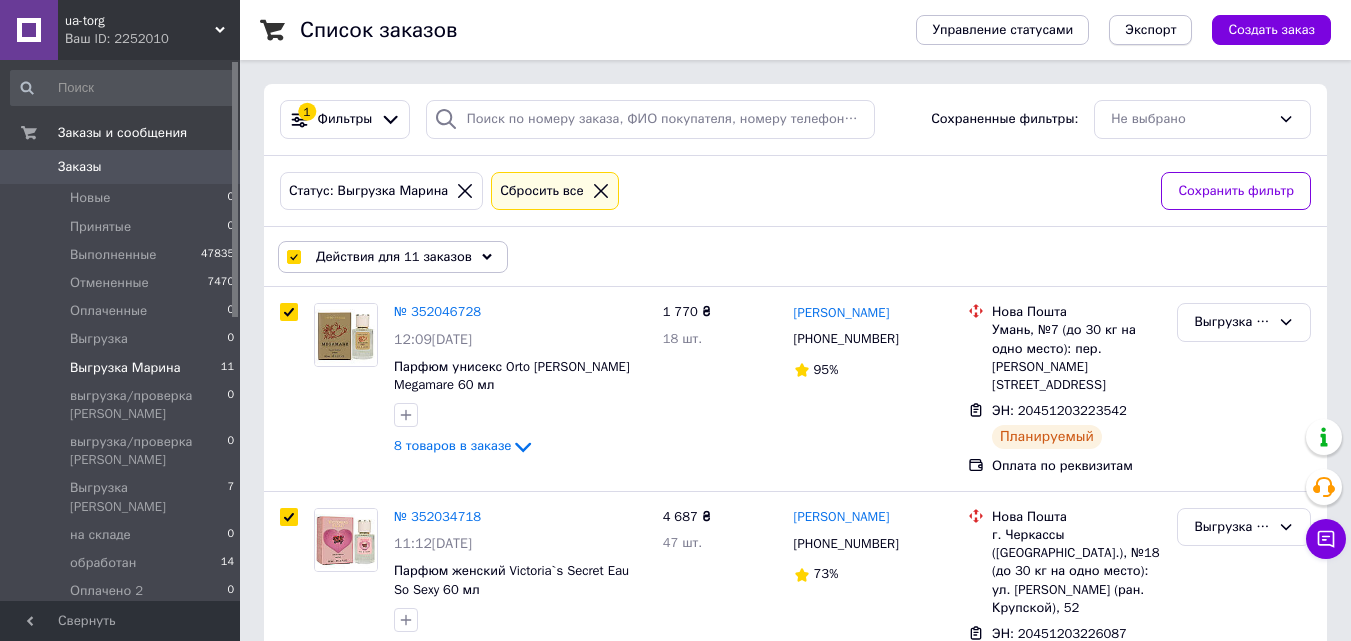 click on "Экспорт" at bounding box center [1150, 30] 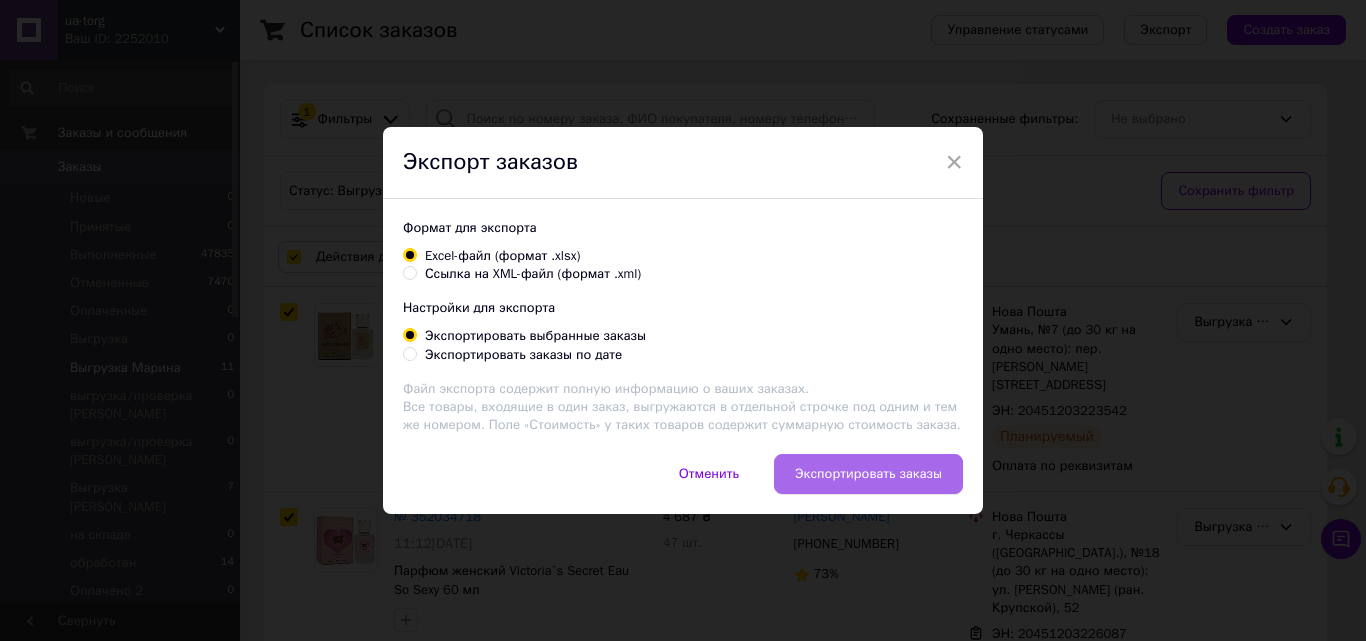 click on "Экспортировать заказы" at bounding box center (868, 474) 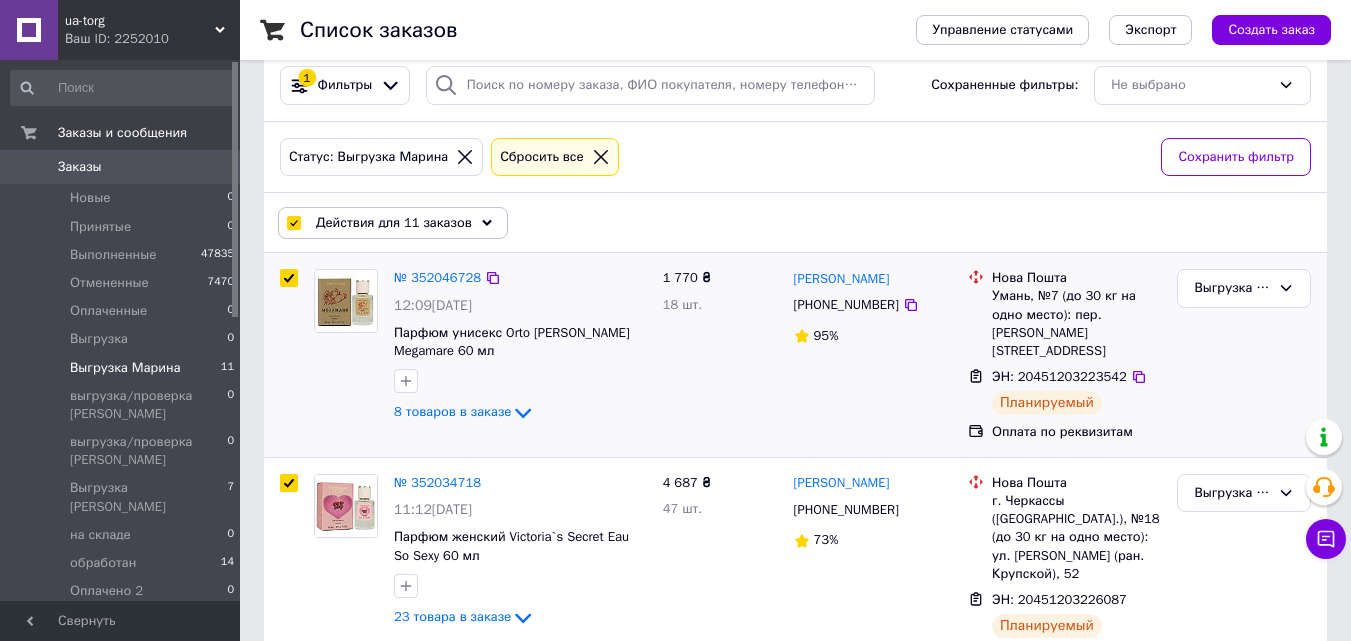 scroll, scrollTop: 67, scrollLeft: 0, axis: vertical 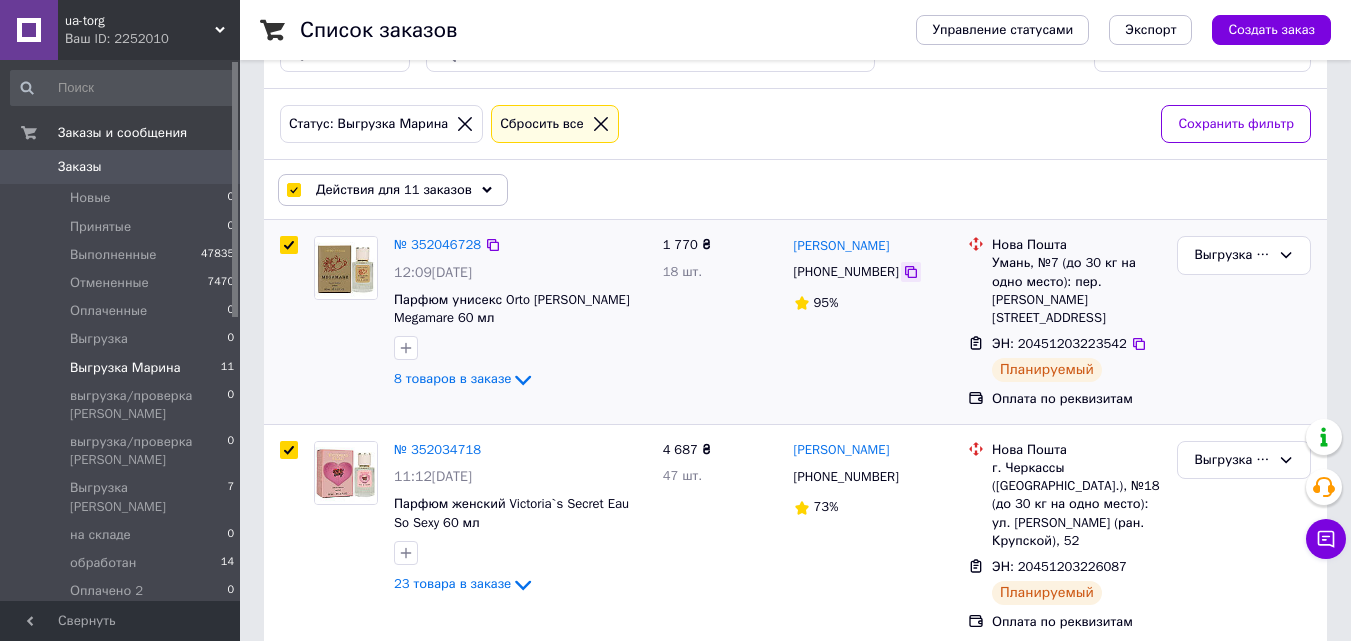 click 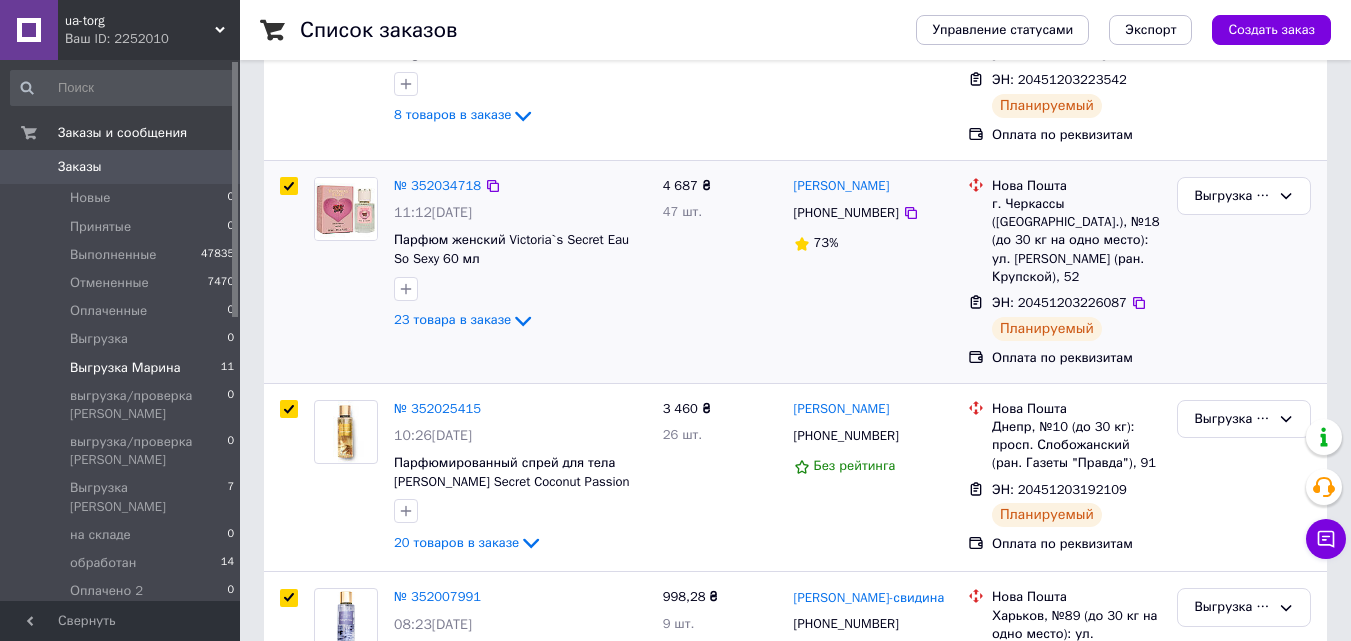 scroll, scrollTop: 333, scrollLeft: 0, axis: vertical 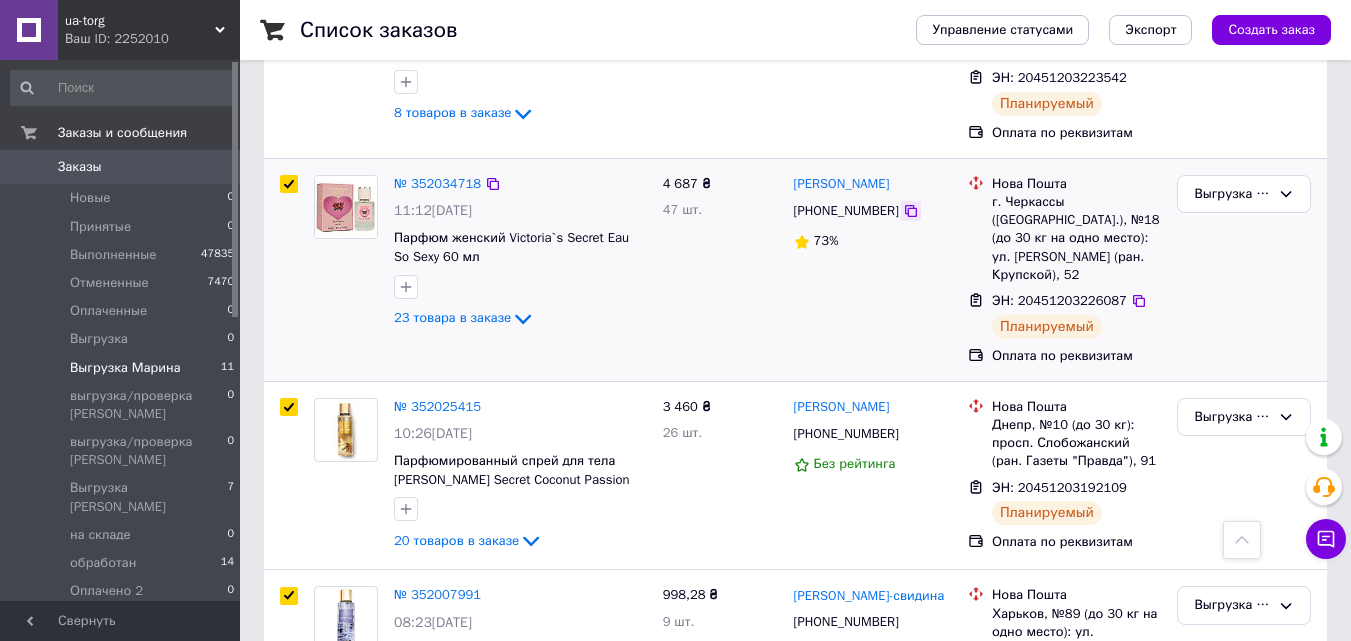 click 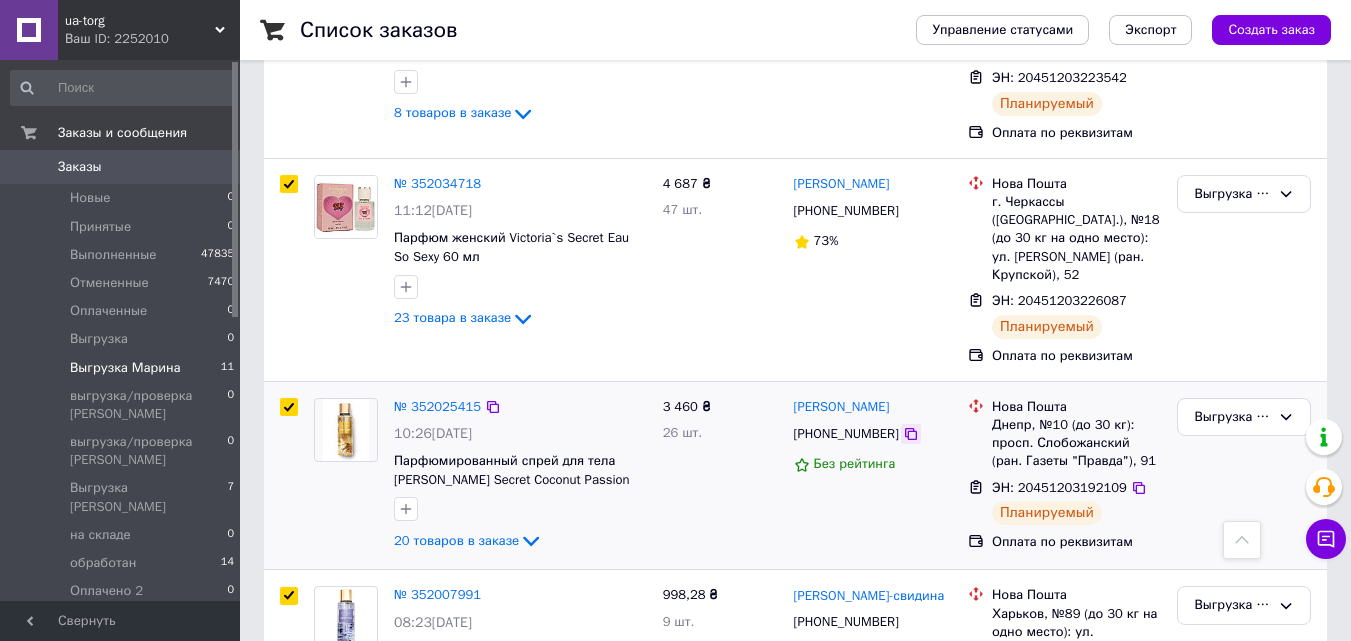 click 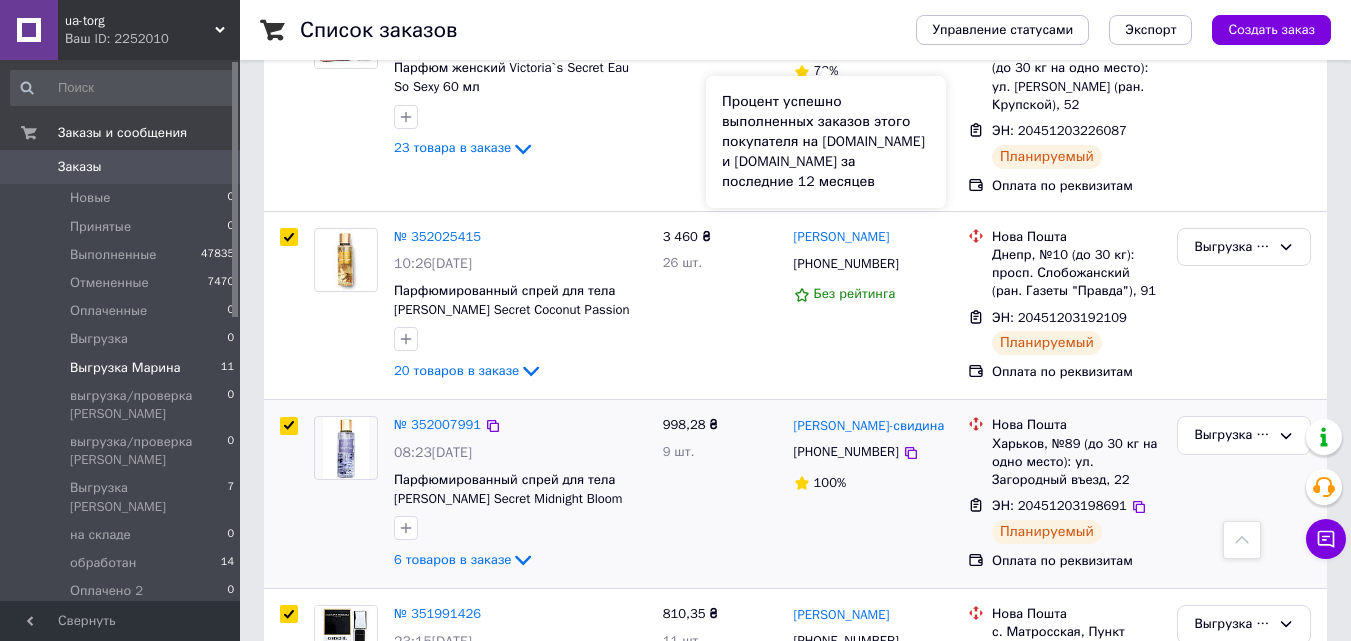 scroll, scrollTop: 800, scrollLeft: 0, axis: vertical 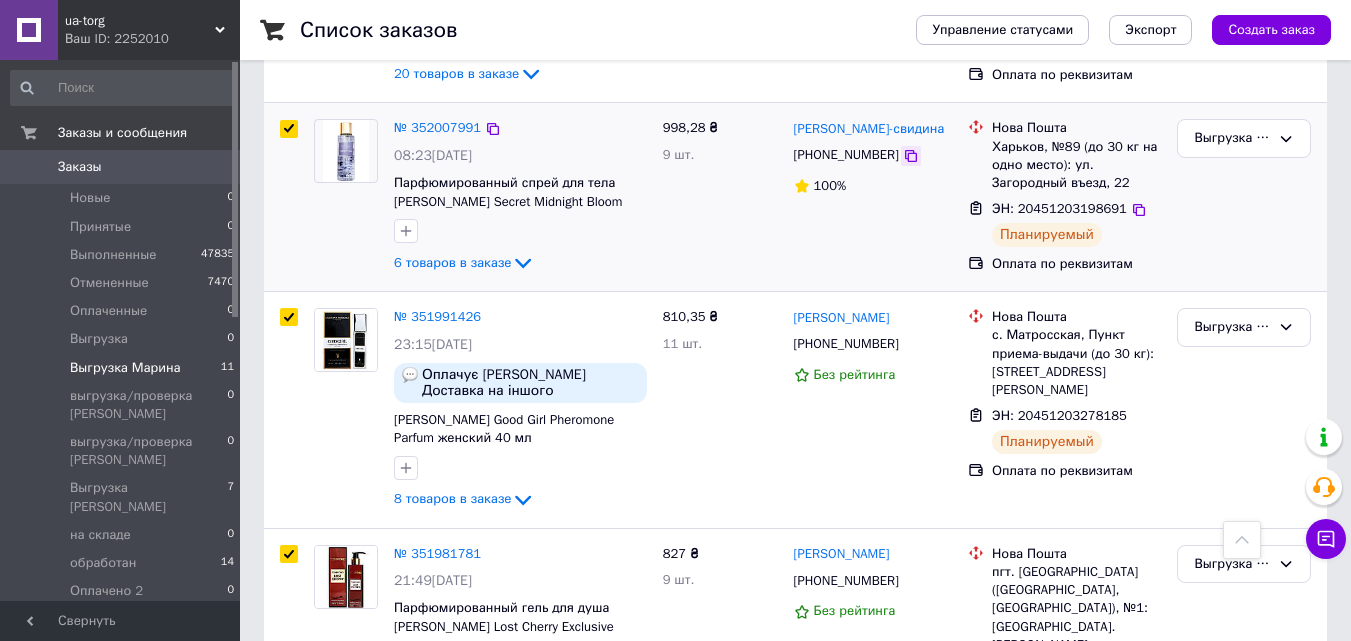 click 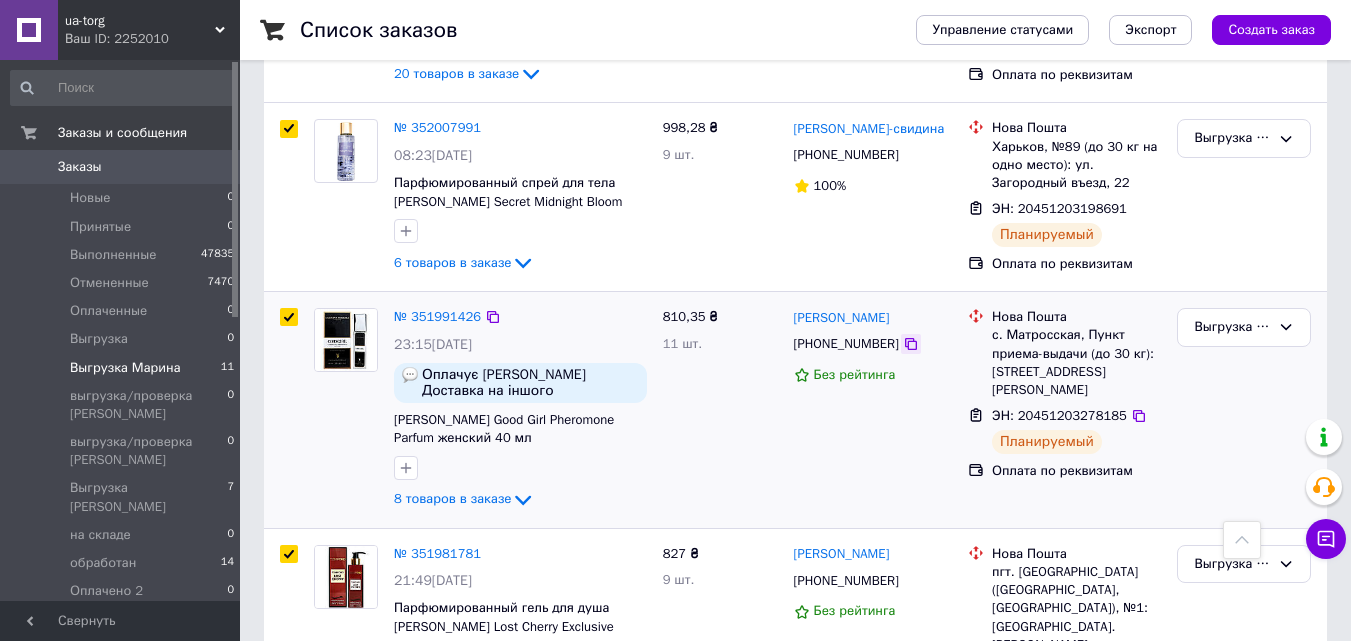 click 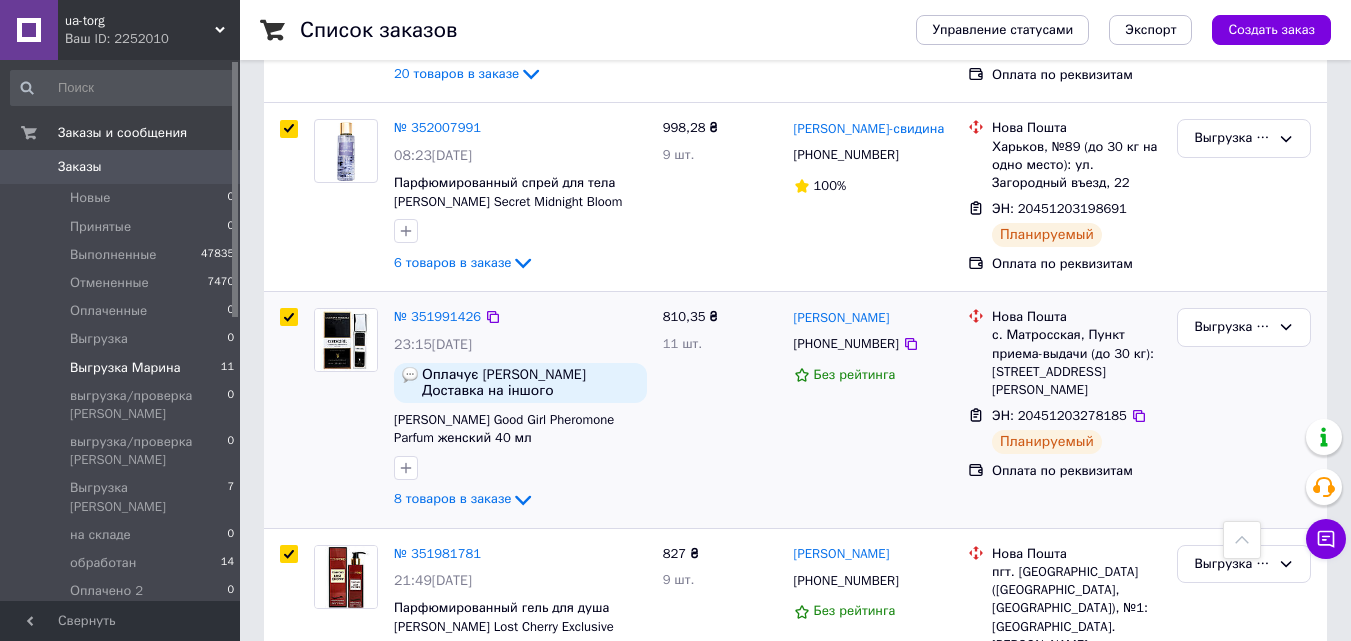scroll, scrollTop: 1200, scrollLeft: 0, axis: vertical 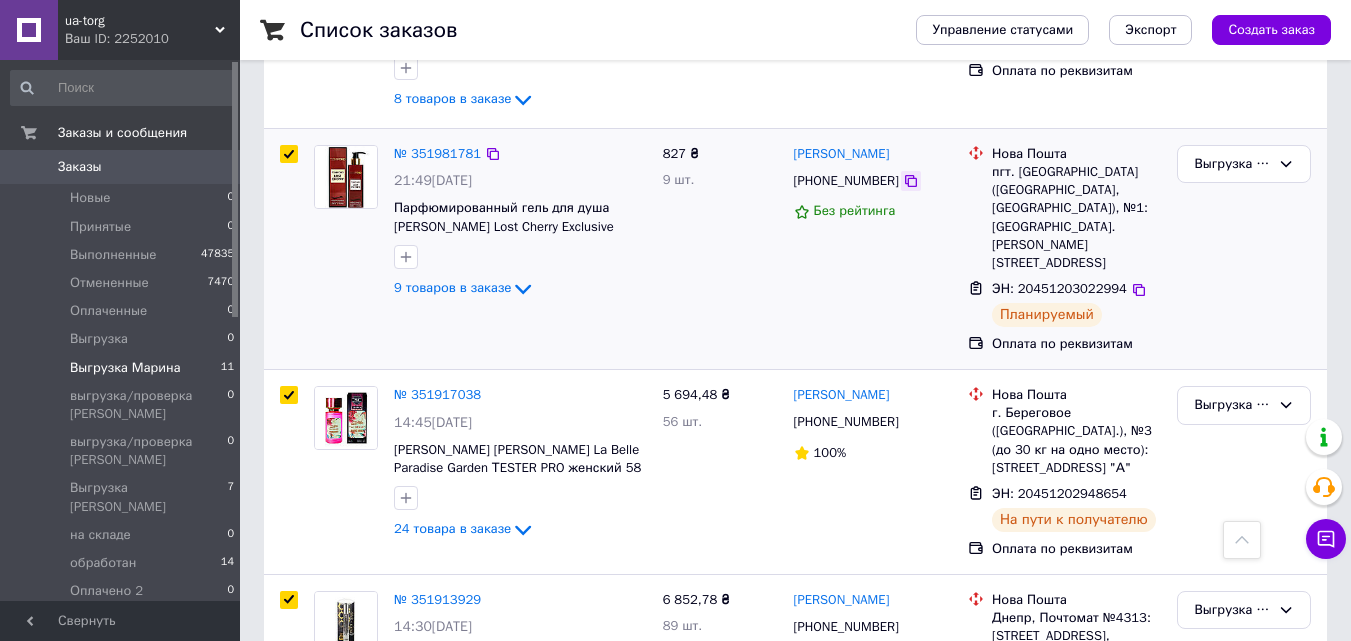 click 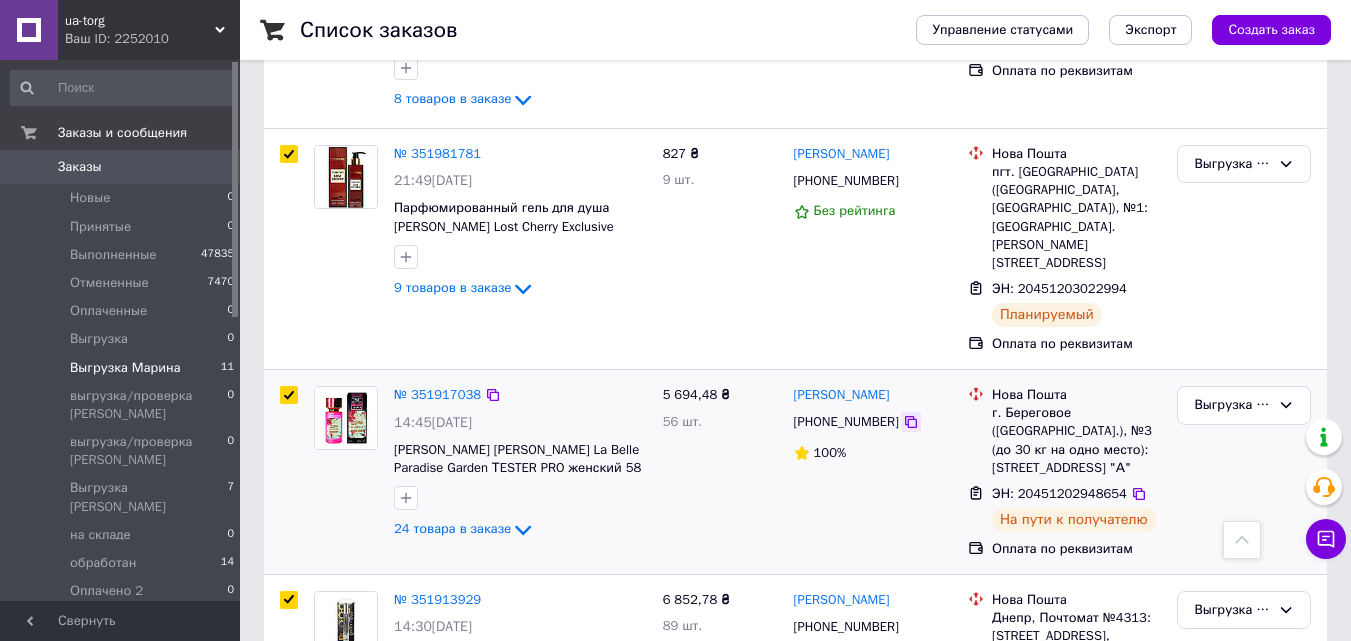 click 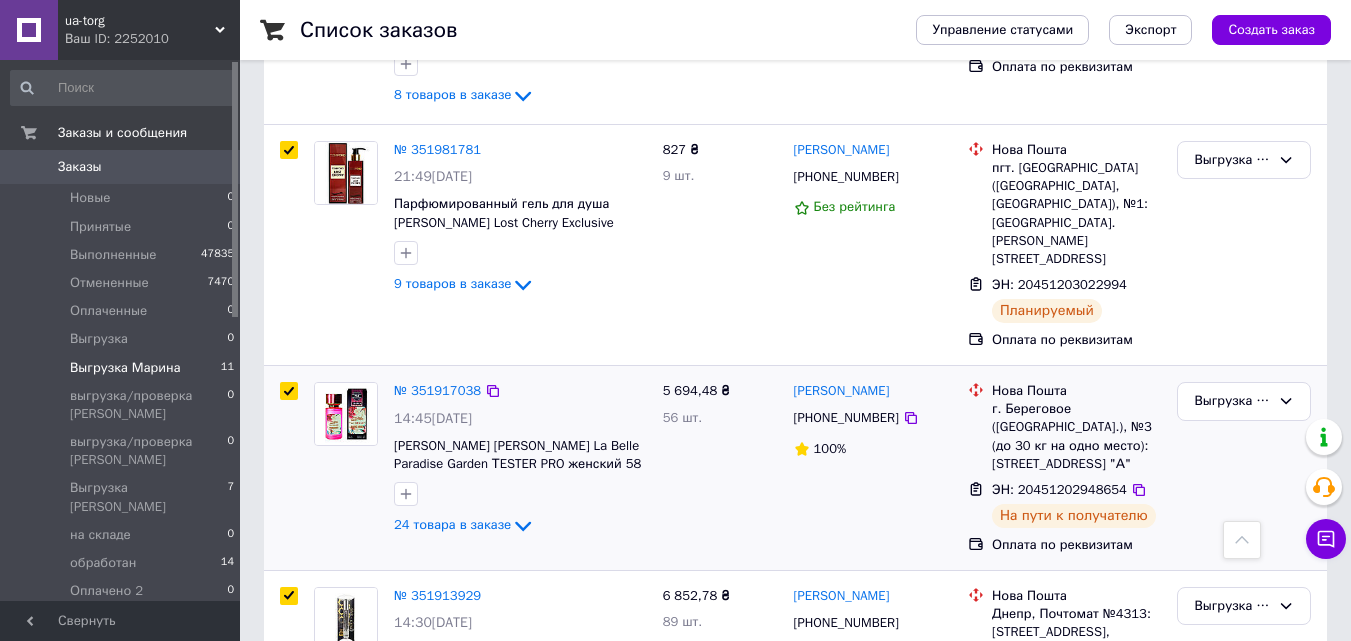 scroll, scrollTop: 1533, scrollLeft: 0, axis: vertical 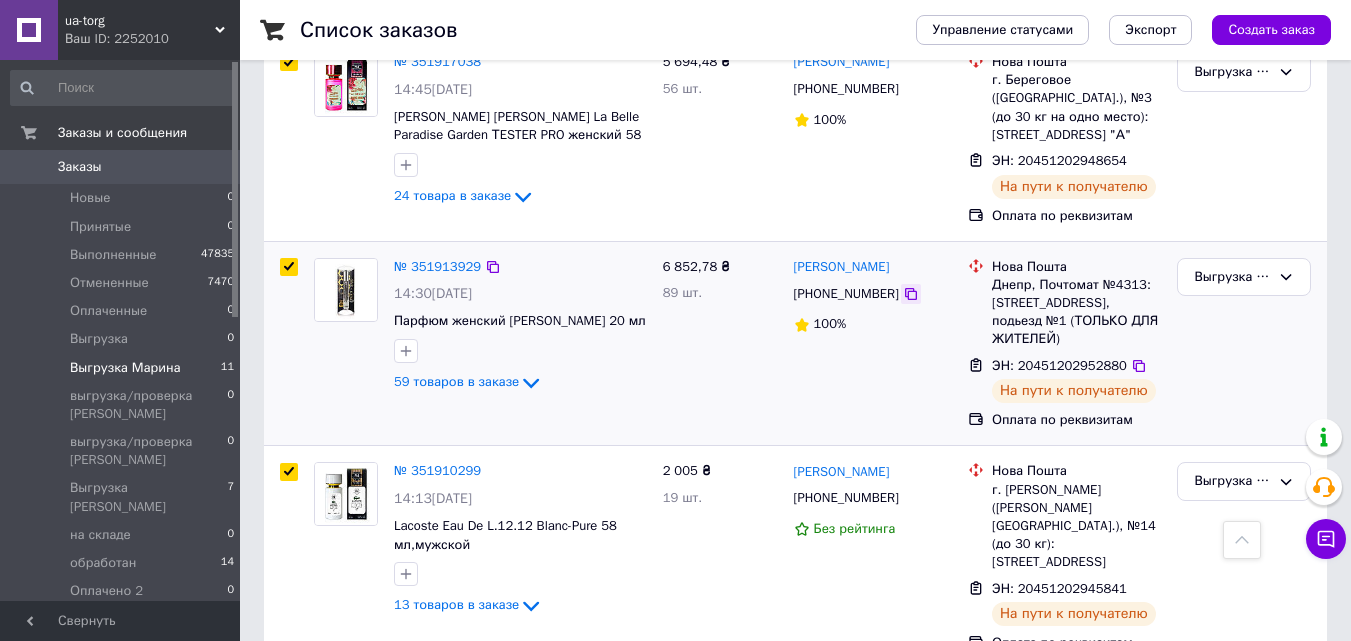 click 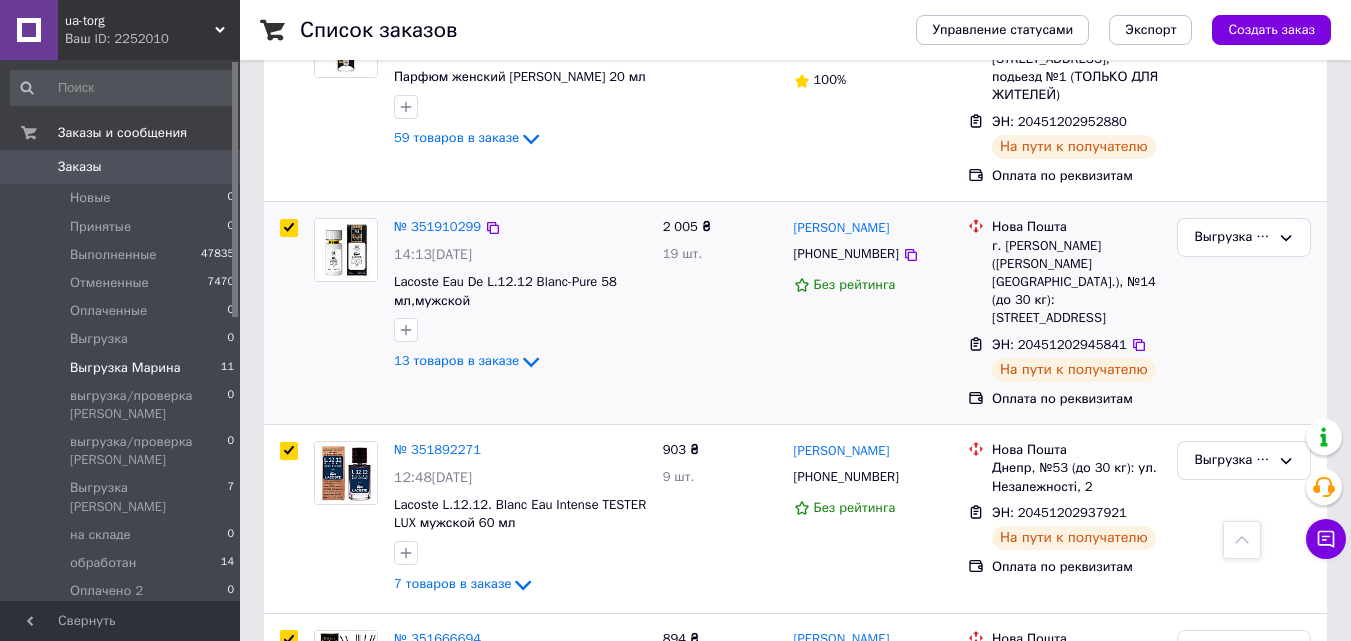 scroll, scrollTop: 1867, scrollLeft: 0, axis: vertical 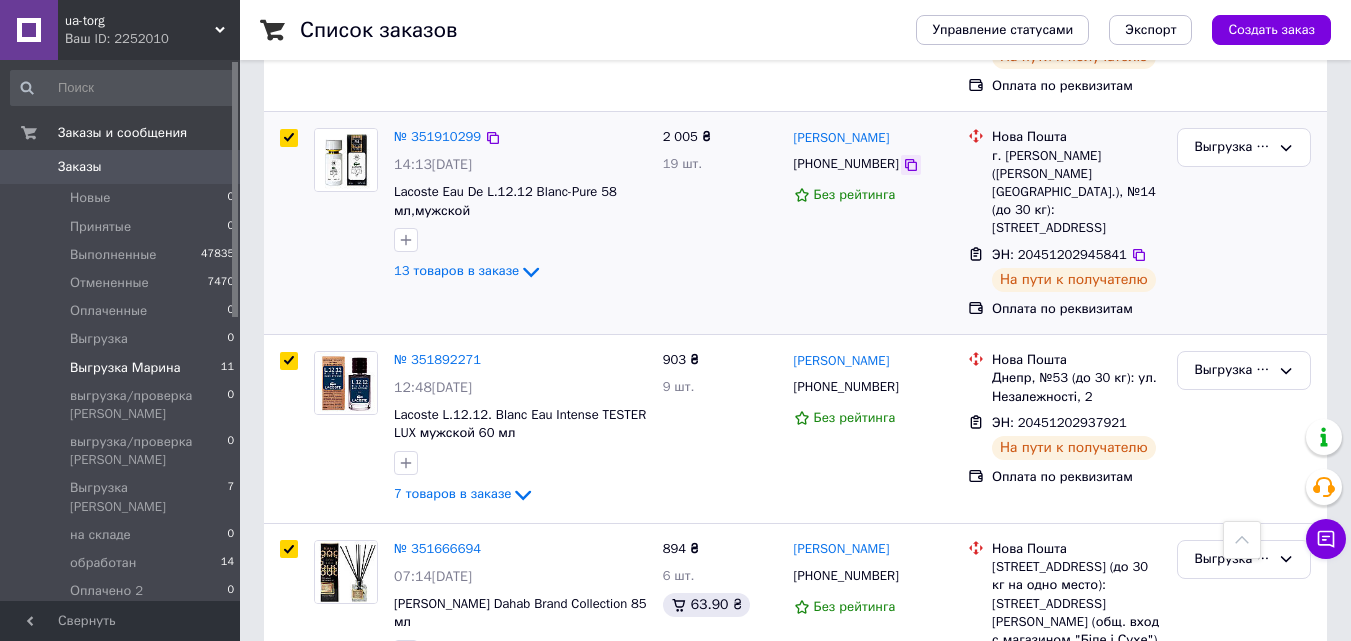 click 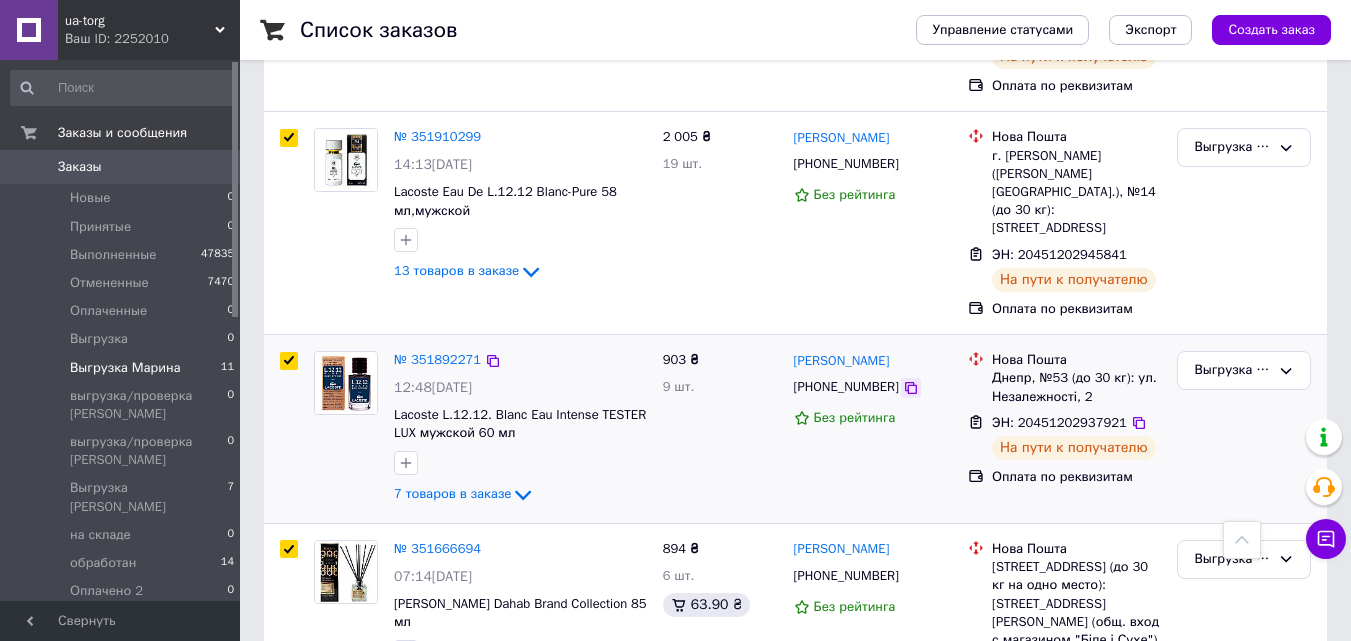 click 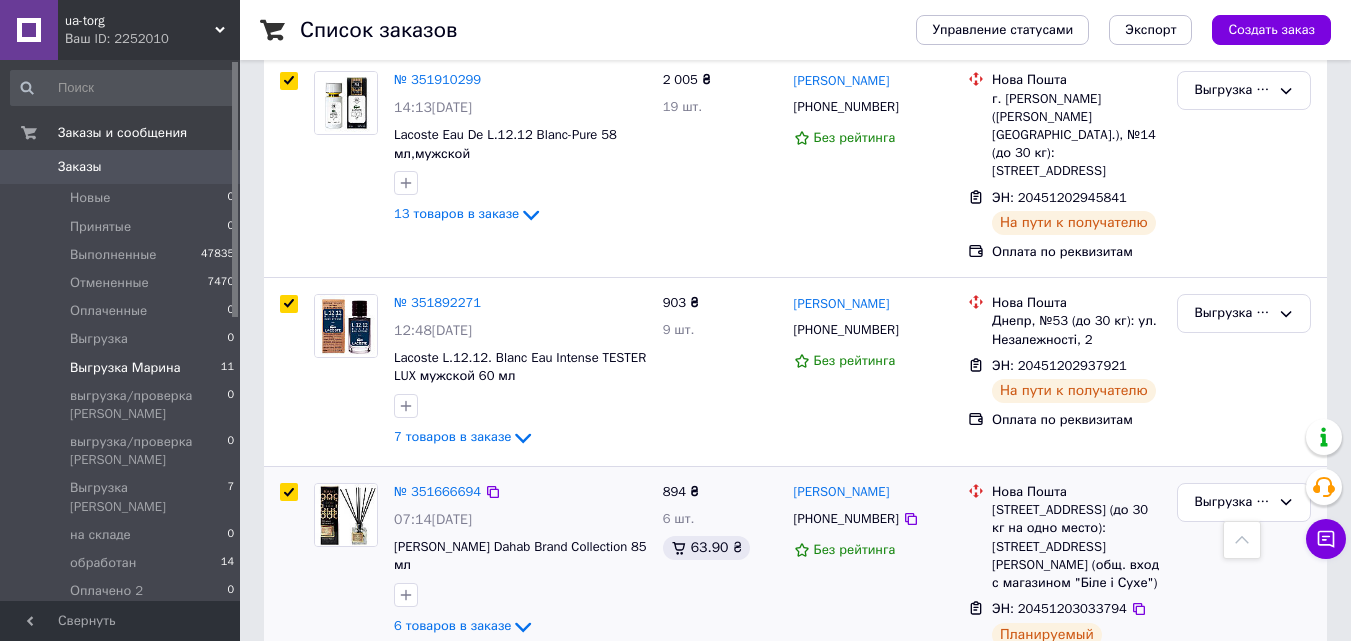 scroll, scrollTop: 1962, scrollLeft: 0, axis: vertical 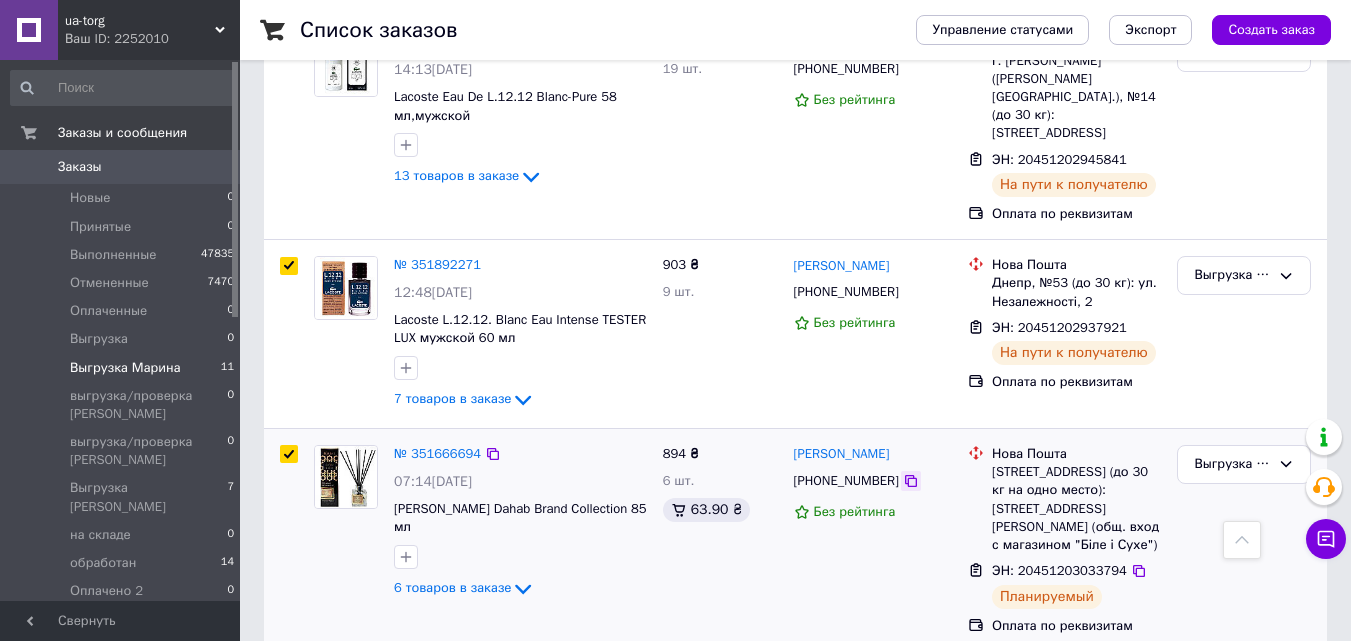 click 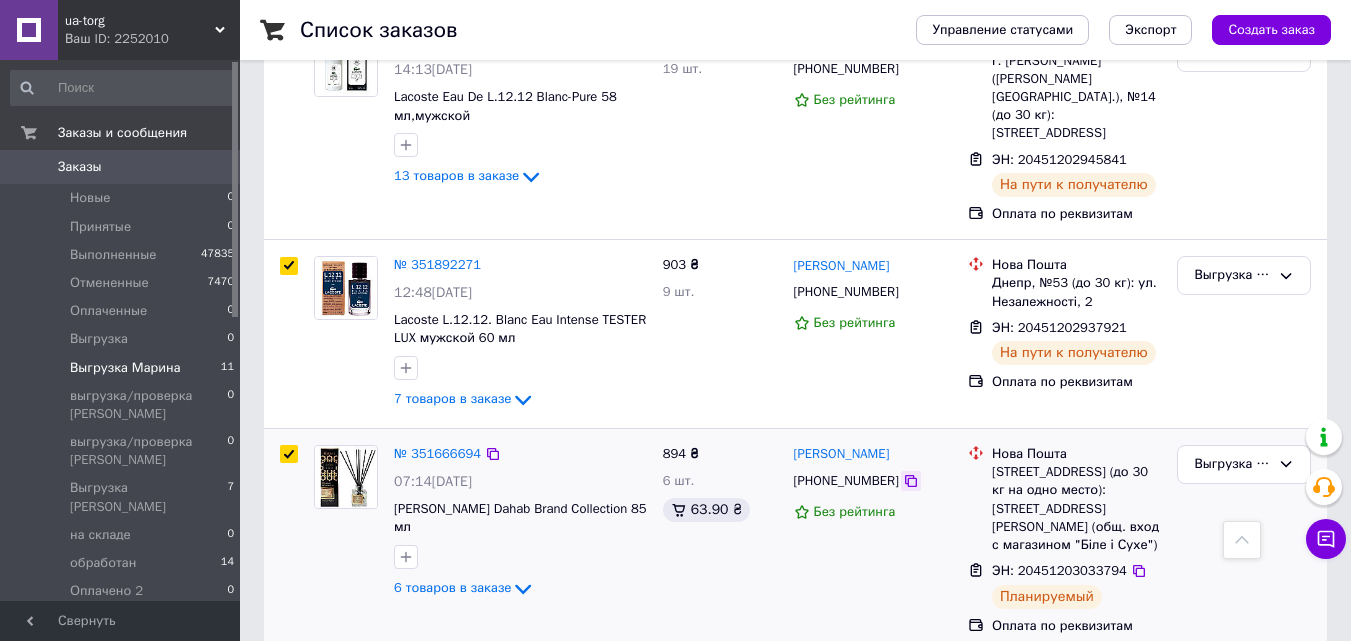click 